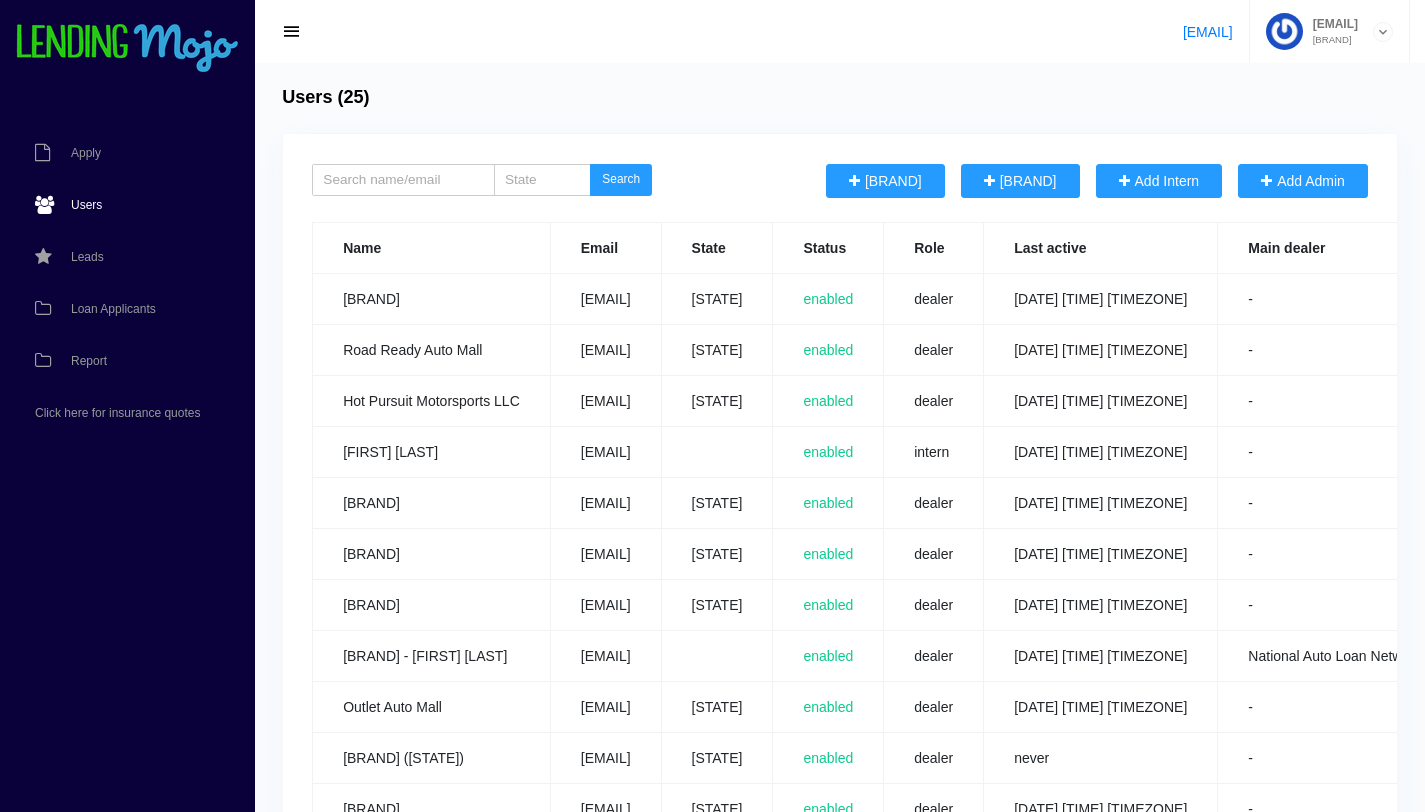scroll, scrollTop: 0, scrollLeft: 0, axis: both 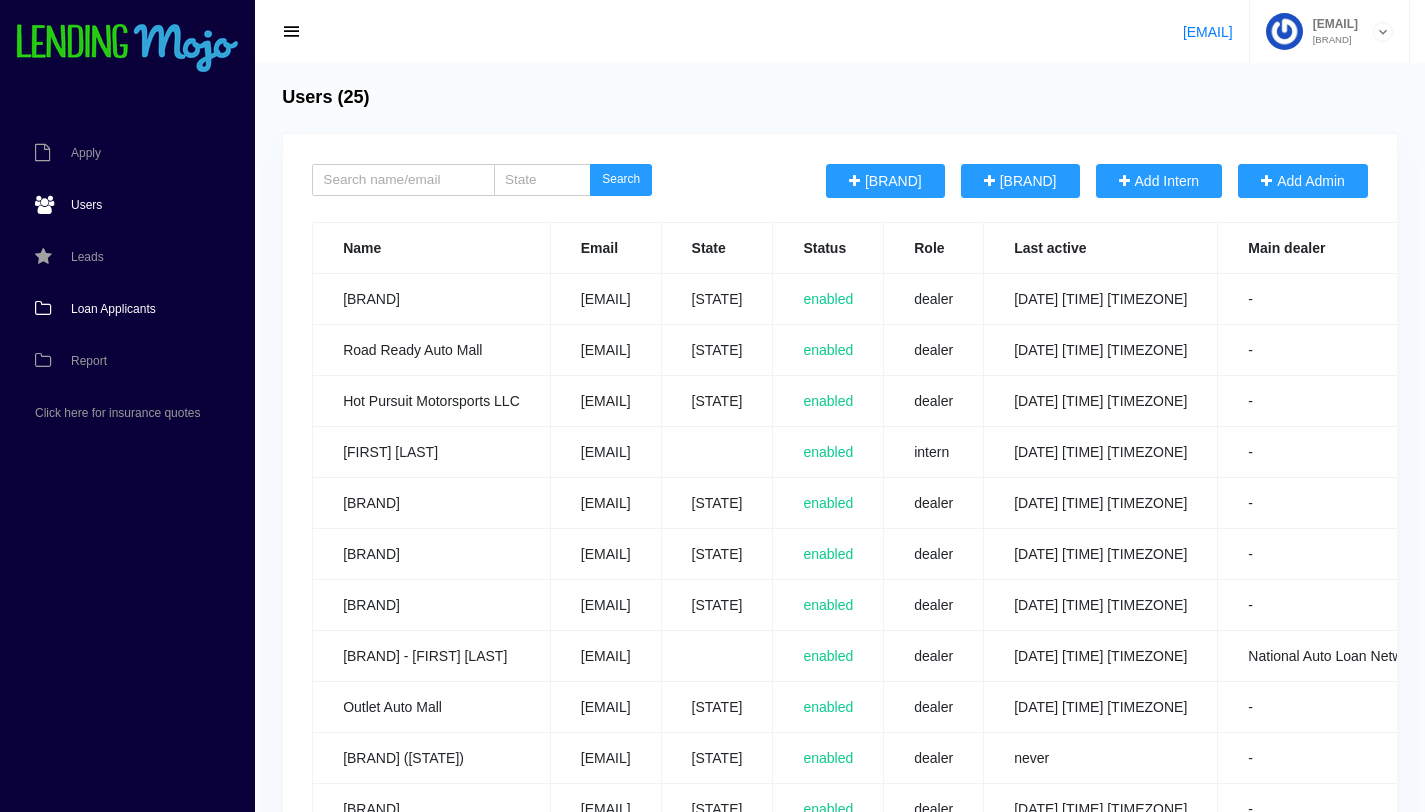 click on "Loan Applicants" at bounding box center [113, 309] 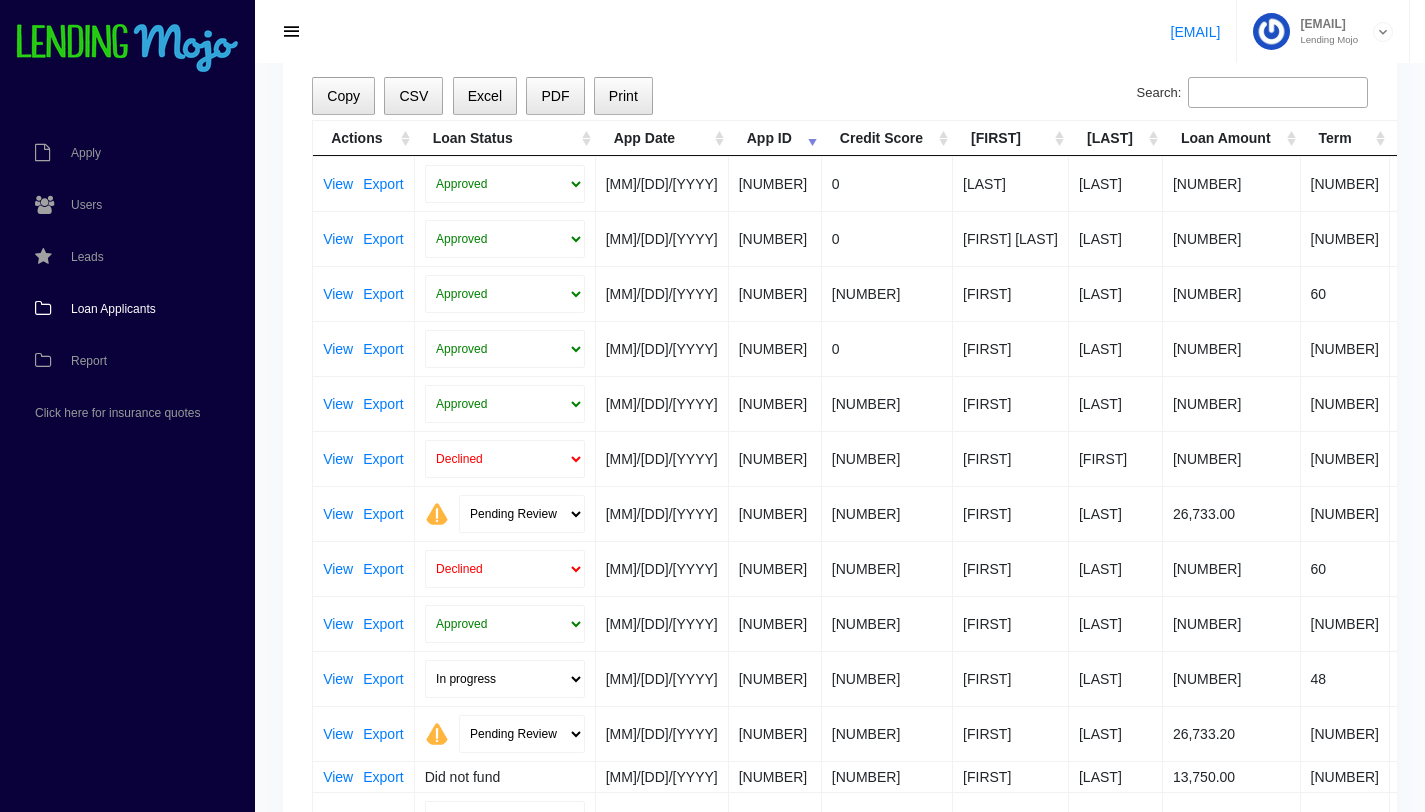 scroll, scrollTop: 173, scrollLeft: 0, axis: vertical 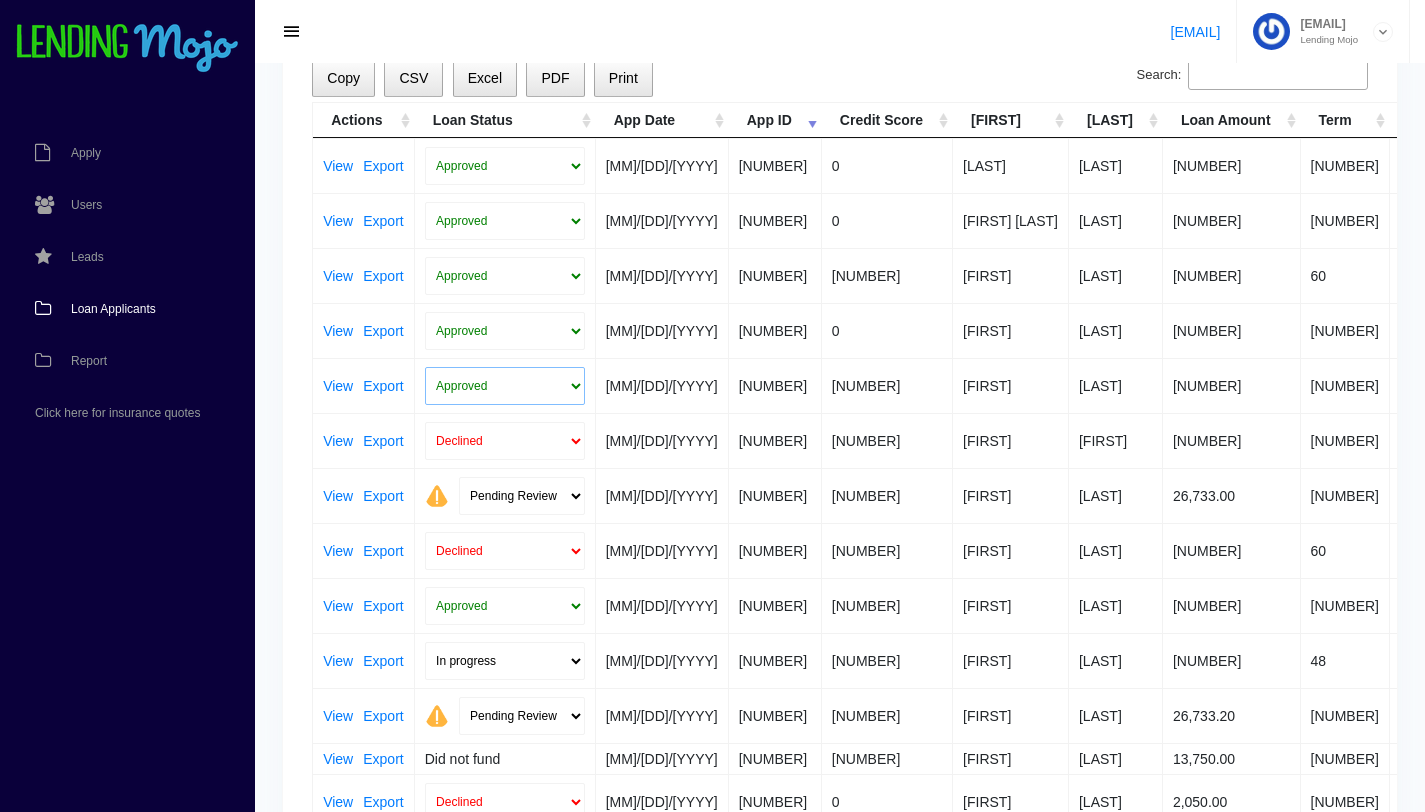 click on "Approved In Progress Funded Did not fund Declined" at bounding box center (505, 386) 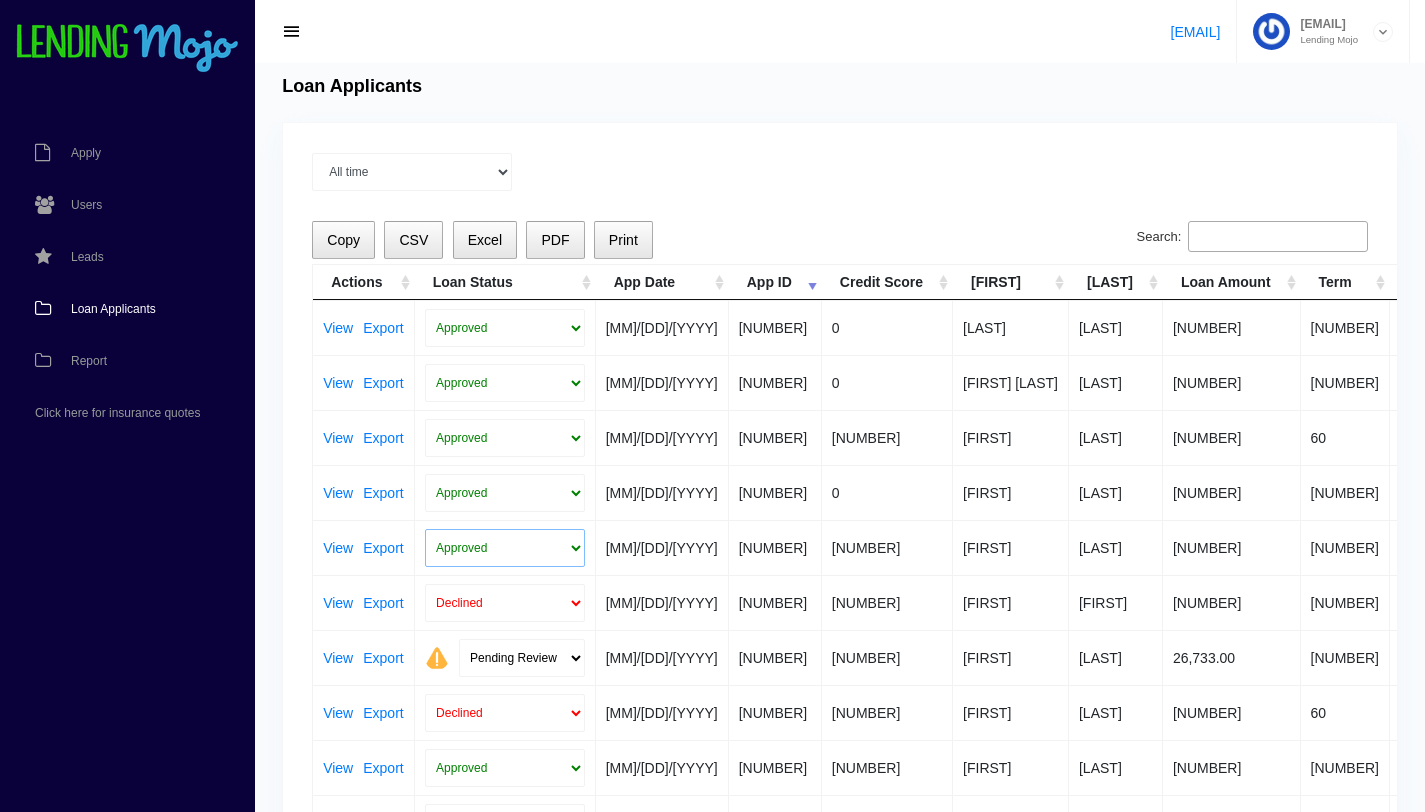 scroll, scrollTop: 0, scrollLeft: 0, axis: both 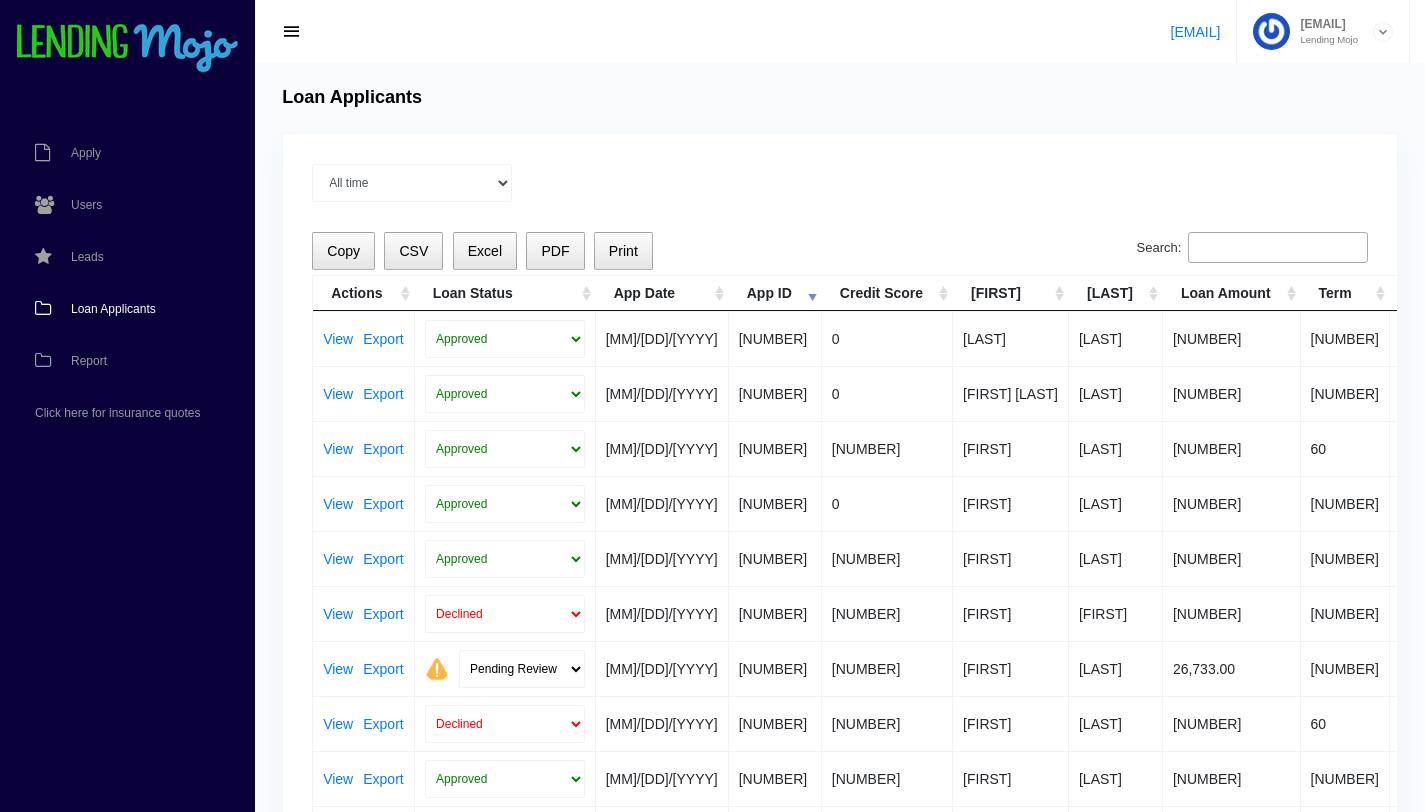 click on "All time
Current Month
Jun 2025
May 2025
Apr 2025
Mar 2025
Feb 2025
Loading
Copy   CSV   PDF   Print   Search: Actions Loan Status App Date App ID Credit Score First Name Last Name Loan Amount Term Dealer Monevo APP ID Quinstreet APP ID View Export Approved In Progress Funded Did not fund Declined 07/01/2025 2999 0 MARTIN LOPEZ 3,300.00 72 National Auto Loan Network 726879829 108102481834 View Export Approved In Progress Funded Did not fund Declined 07/01/2025 2998 0 AARON JAMAL BROWN 1,770.00 72 National Auto Loan Network 726706875 - View Export Approved In Progress Funded Did not fund Declined 06/30/2025 2997 792 sarbjit singh 37,175.00 60 786 Auto Group - - View Export Approved In Progress Funded Did not fund Declined 06/30/2025 2976 0 AARON BROWN 1,770.00 72 National Auto Loan Network 726138976 - 725" at bounding box center (840, 939) 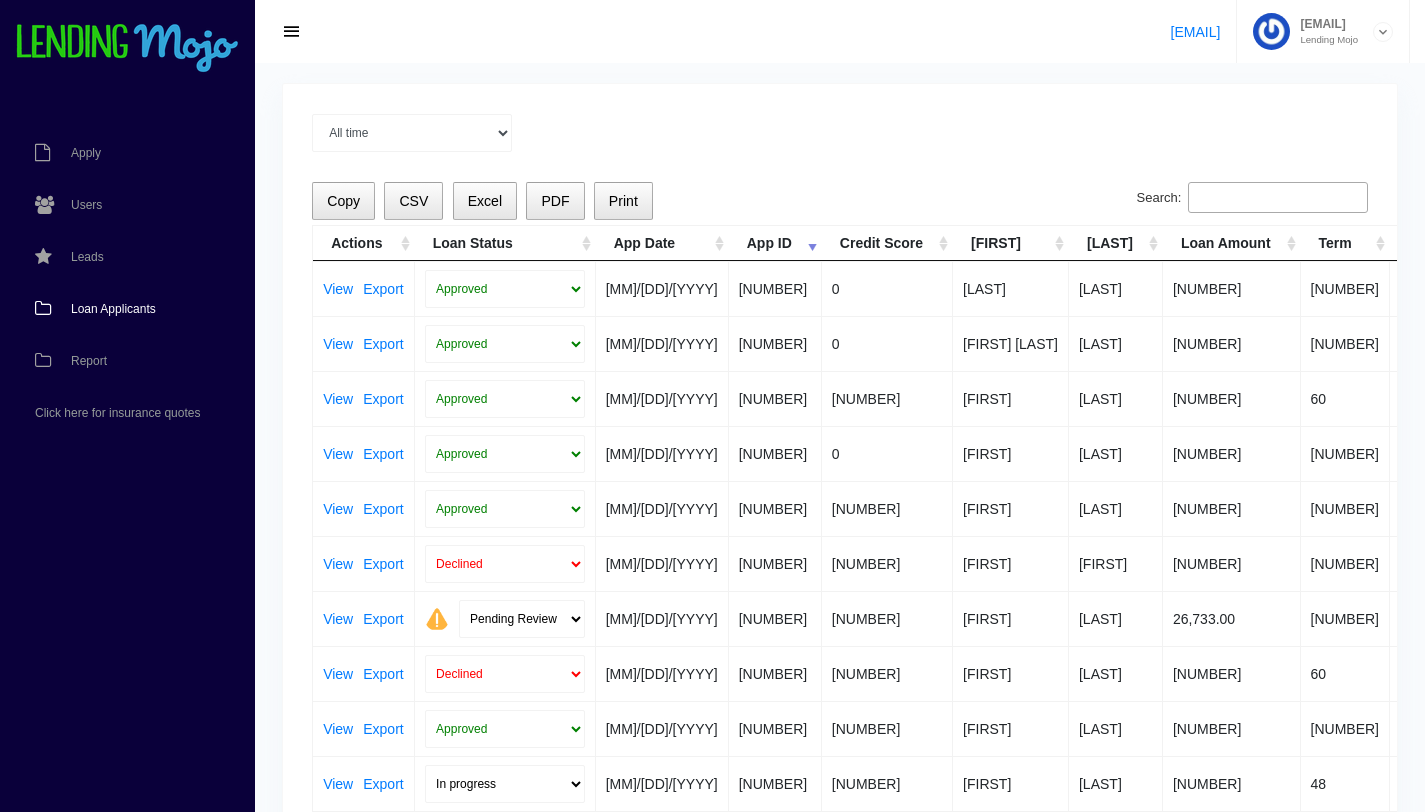 scroll, scrollTop: 0, scrollLeft: 0, axis: both 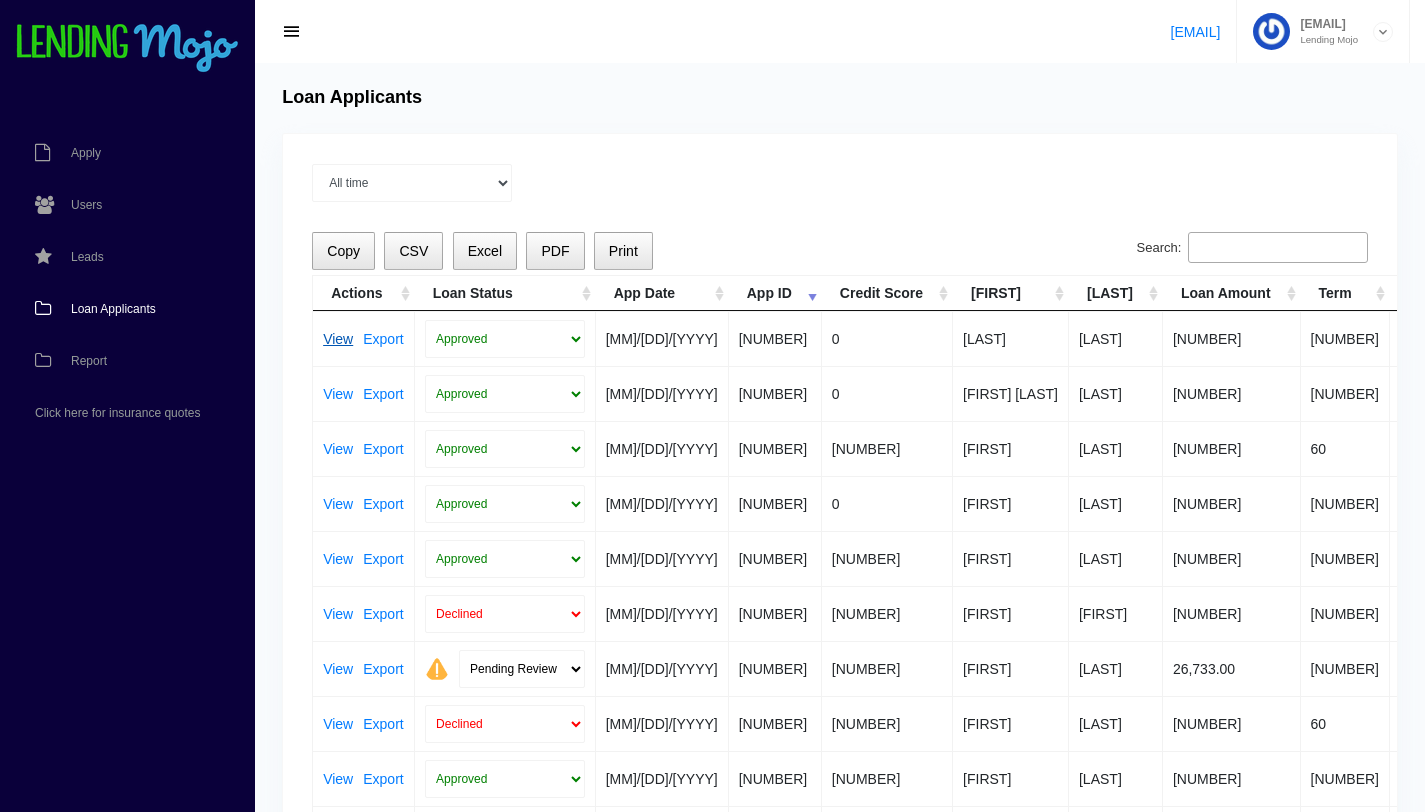 click on "View" at bounding box center [338, 339] 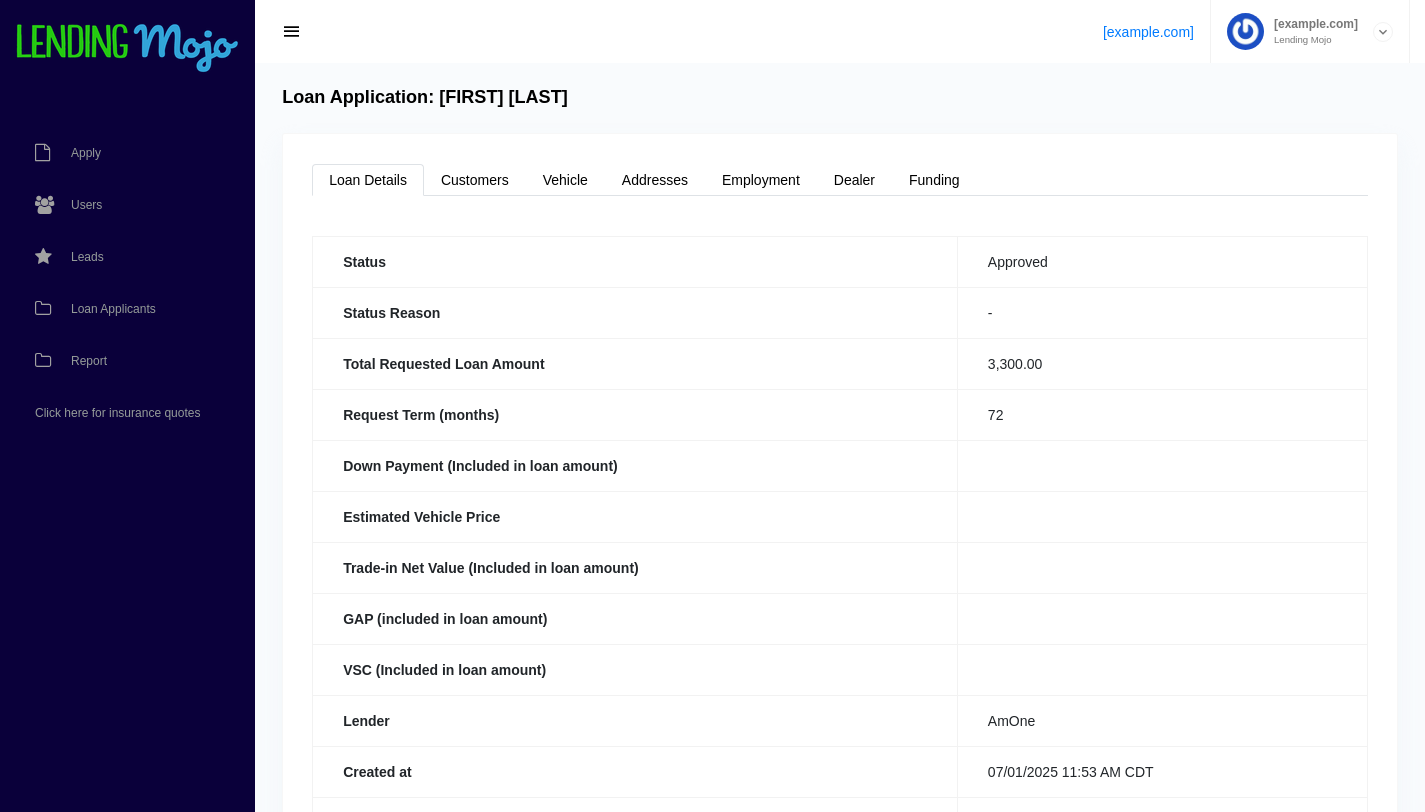 scroll, scrollTop: 0, scrollLeft: 0, axis: both 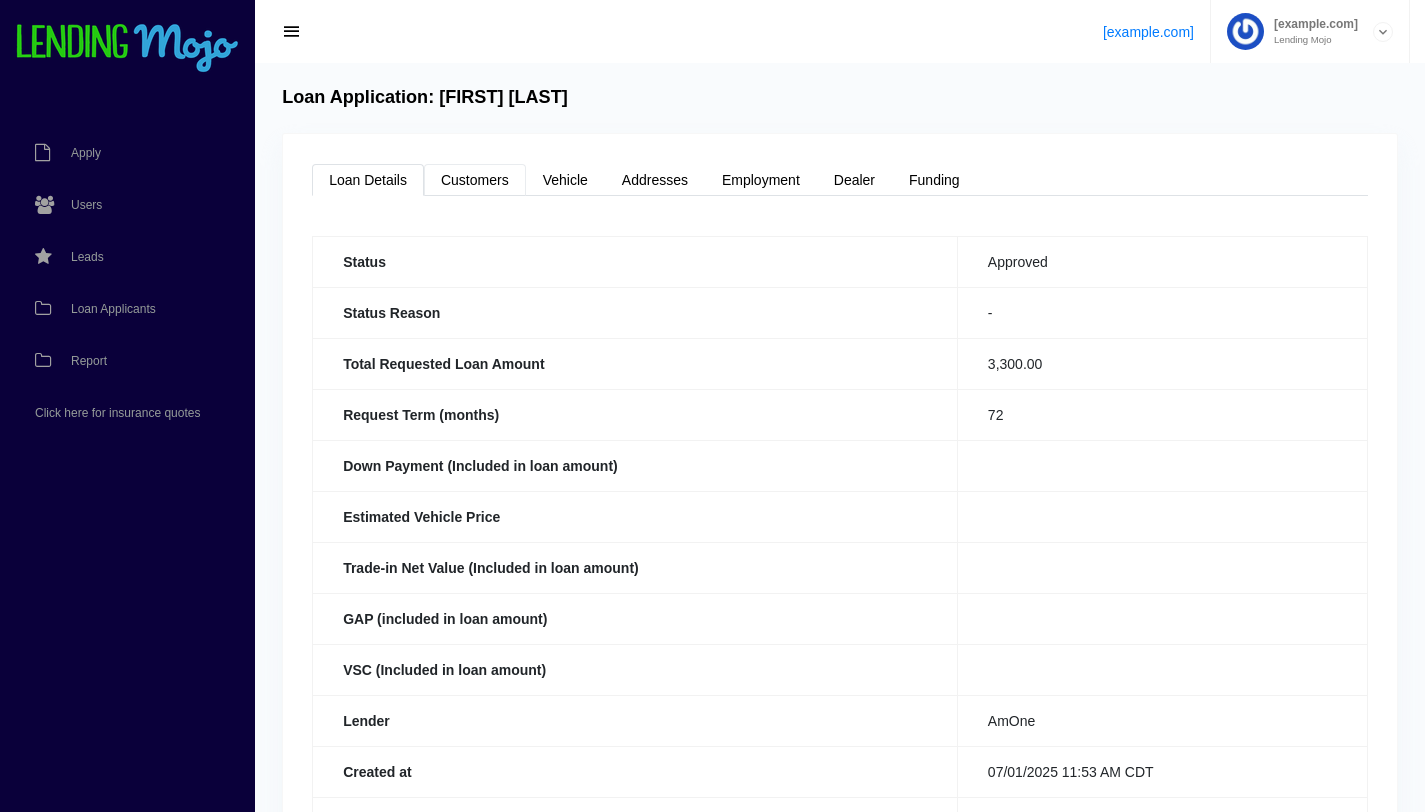 click on "Customers" at bounding box center (475, 180) 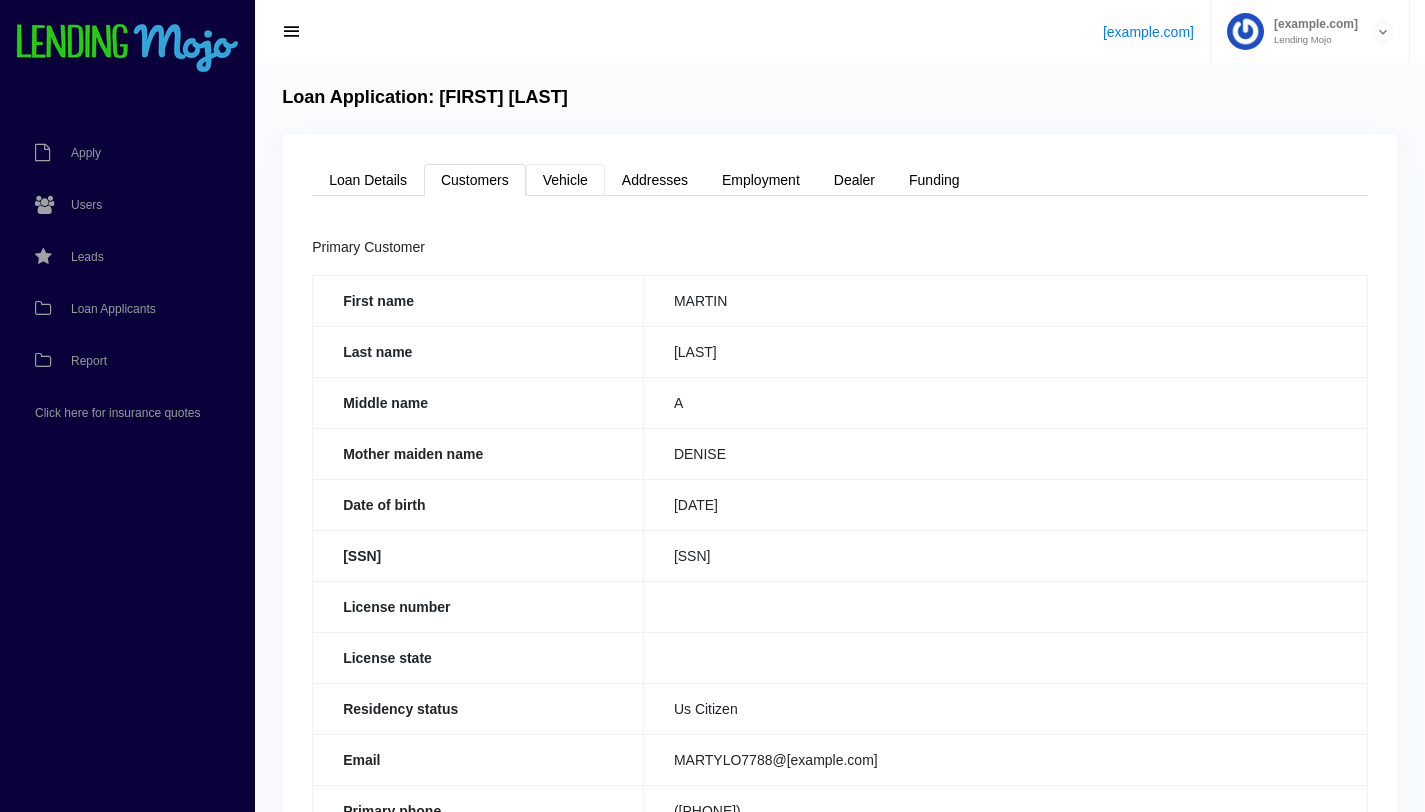 click on "Vehicle" at bounding box center (565, 180) 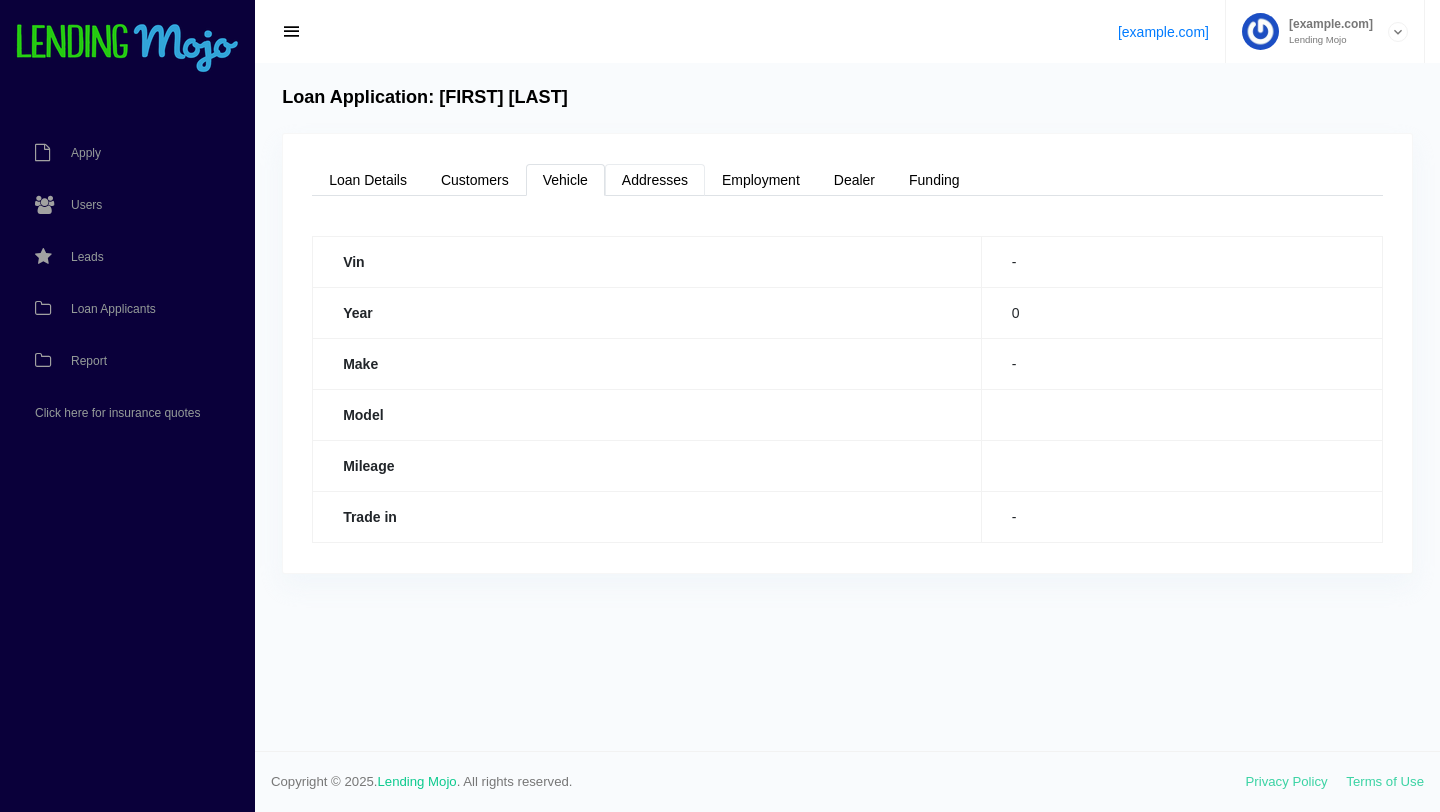 click on "Addresses" at bounding box center [655, 180] 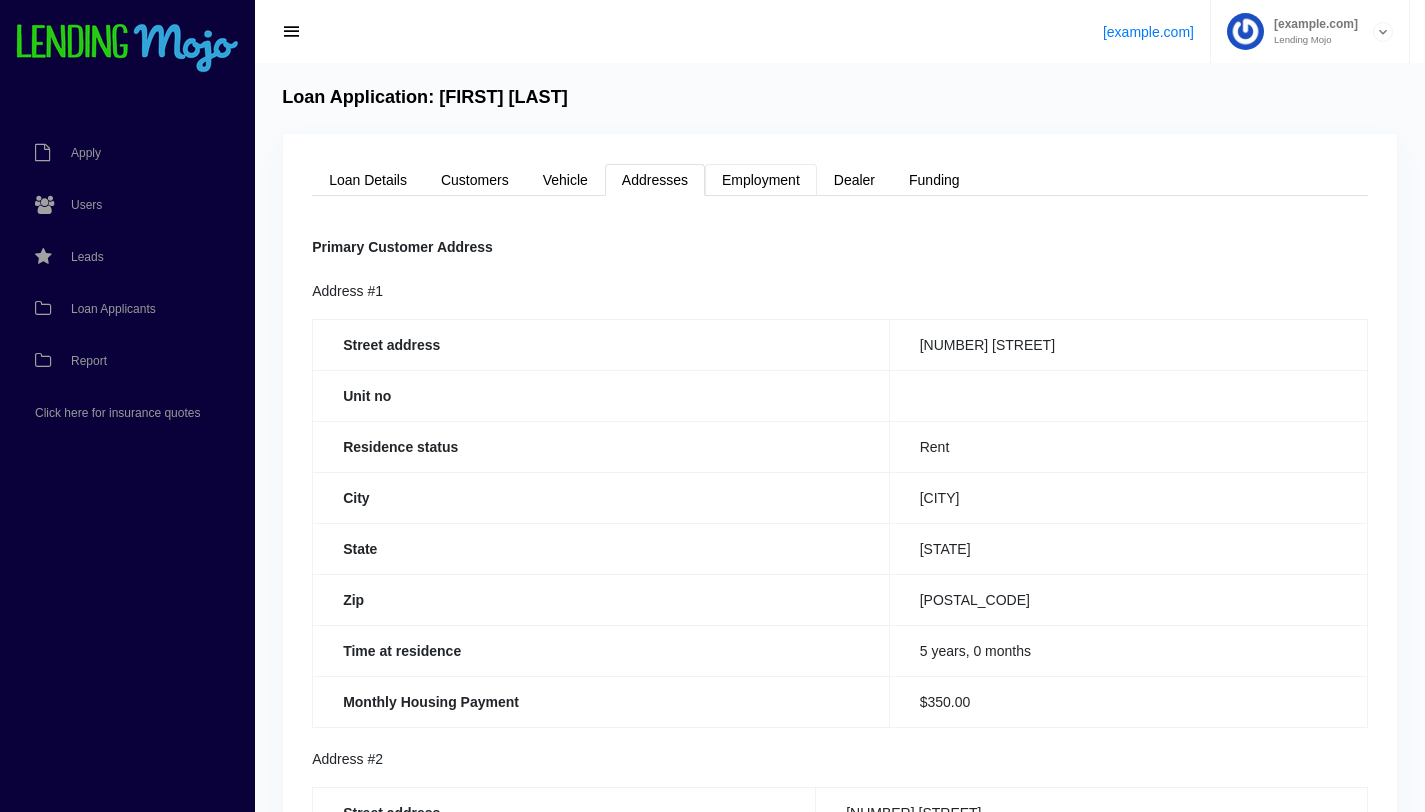 click on "Employment" at bounding box center [761, 180] 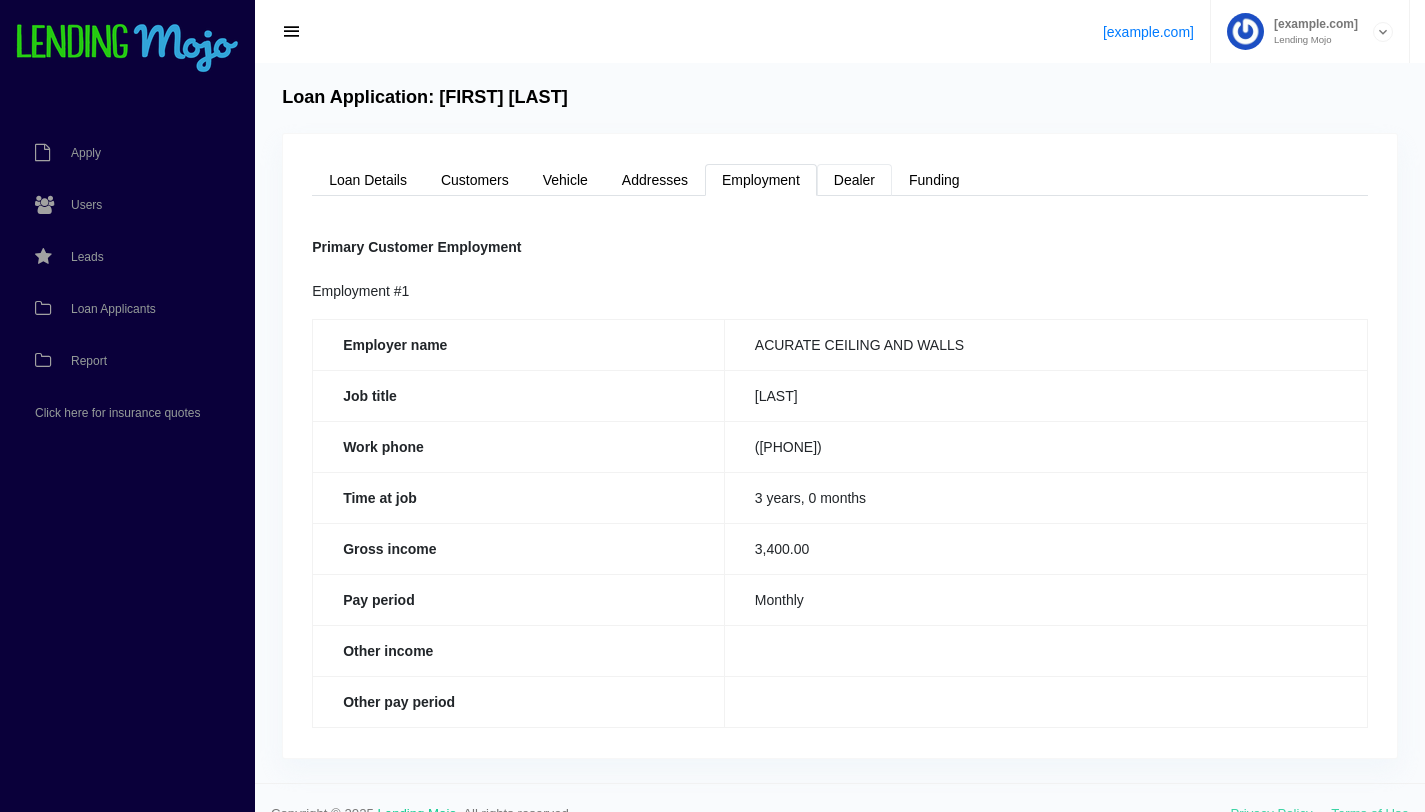 click on "Dealer" at bounding box center (854, 180) 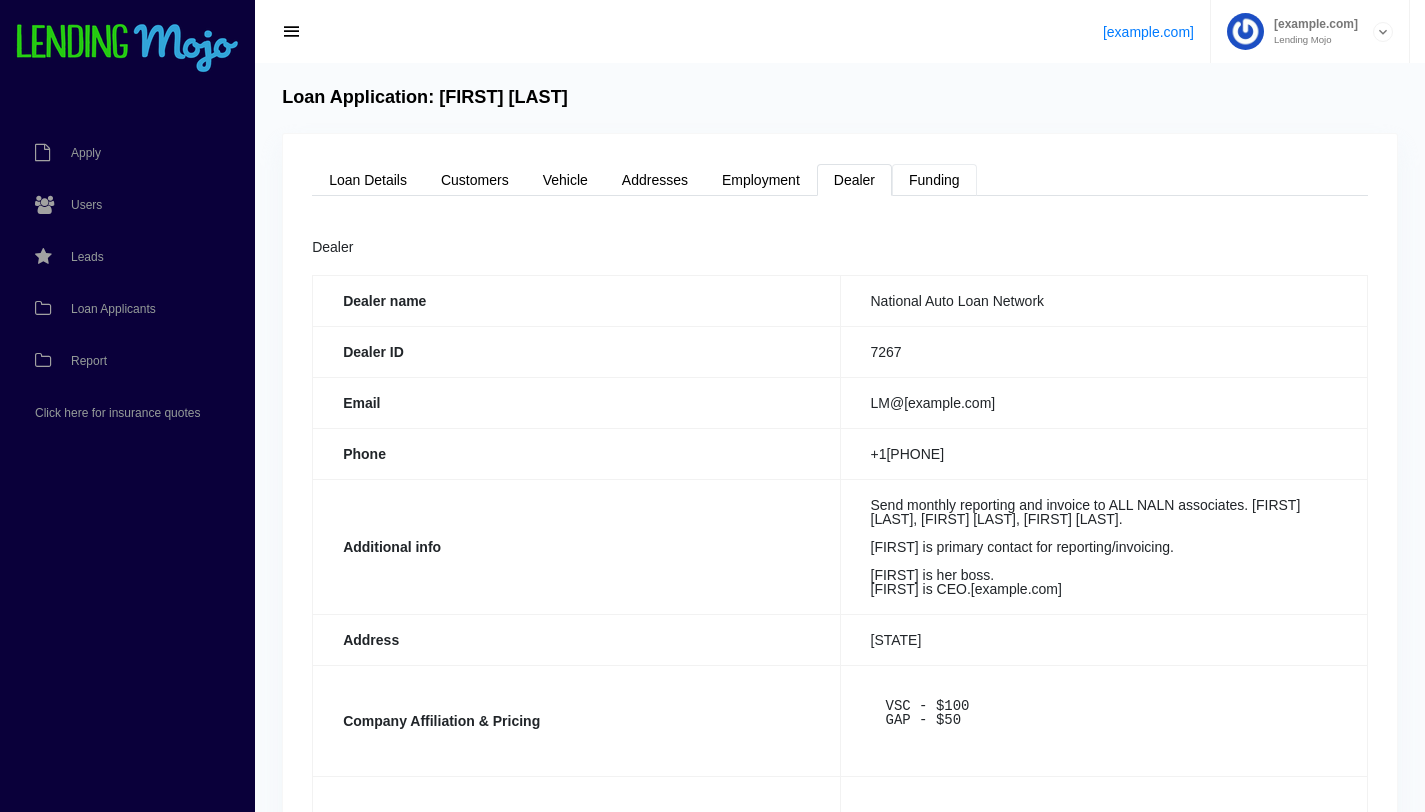 click on "Funding" at bounding box center [934, 180] 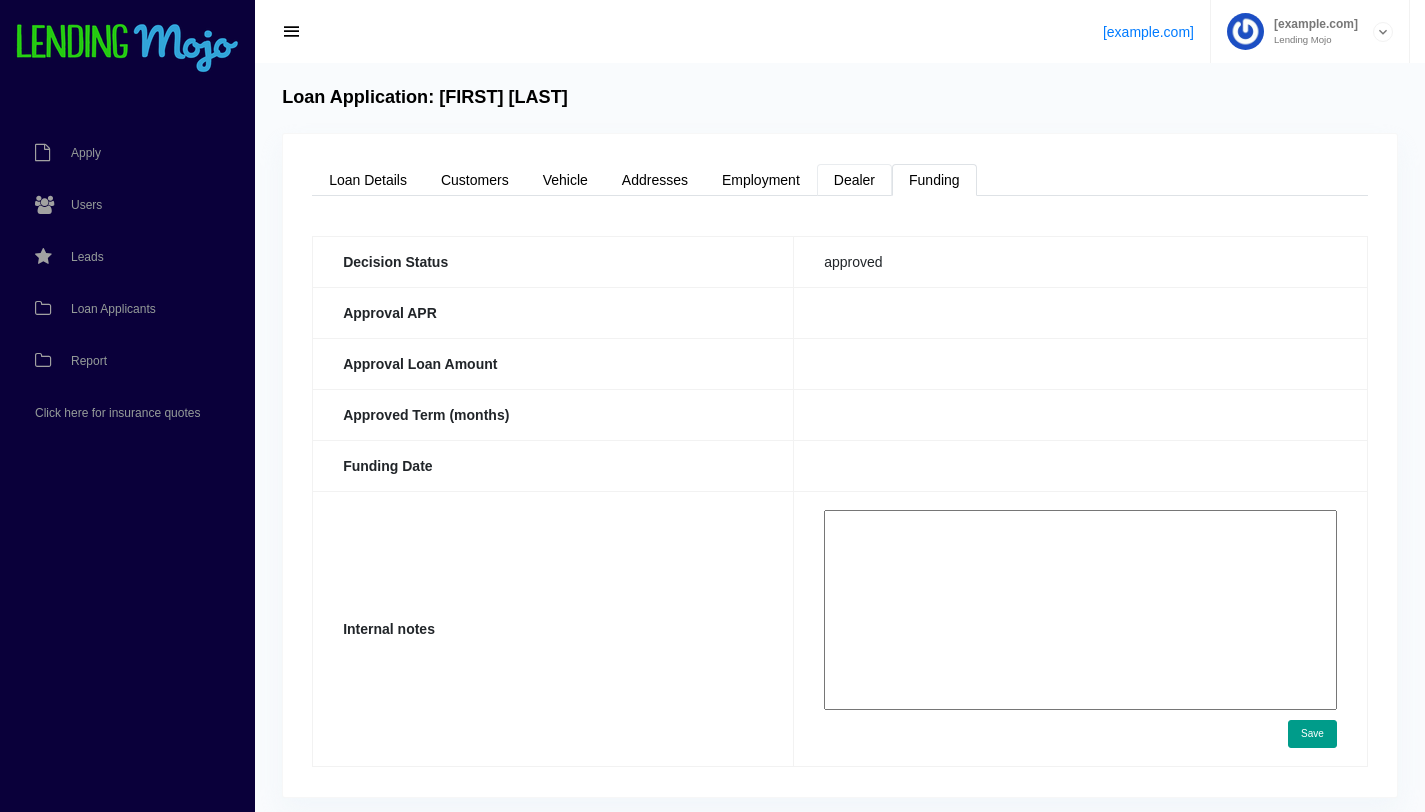 click on "Dealer" at bounding box center (854, 180) 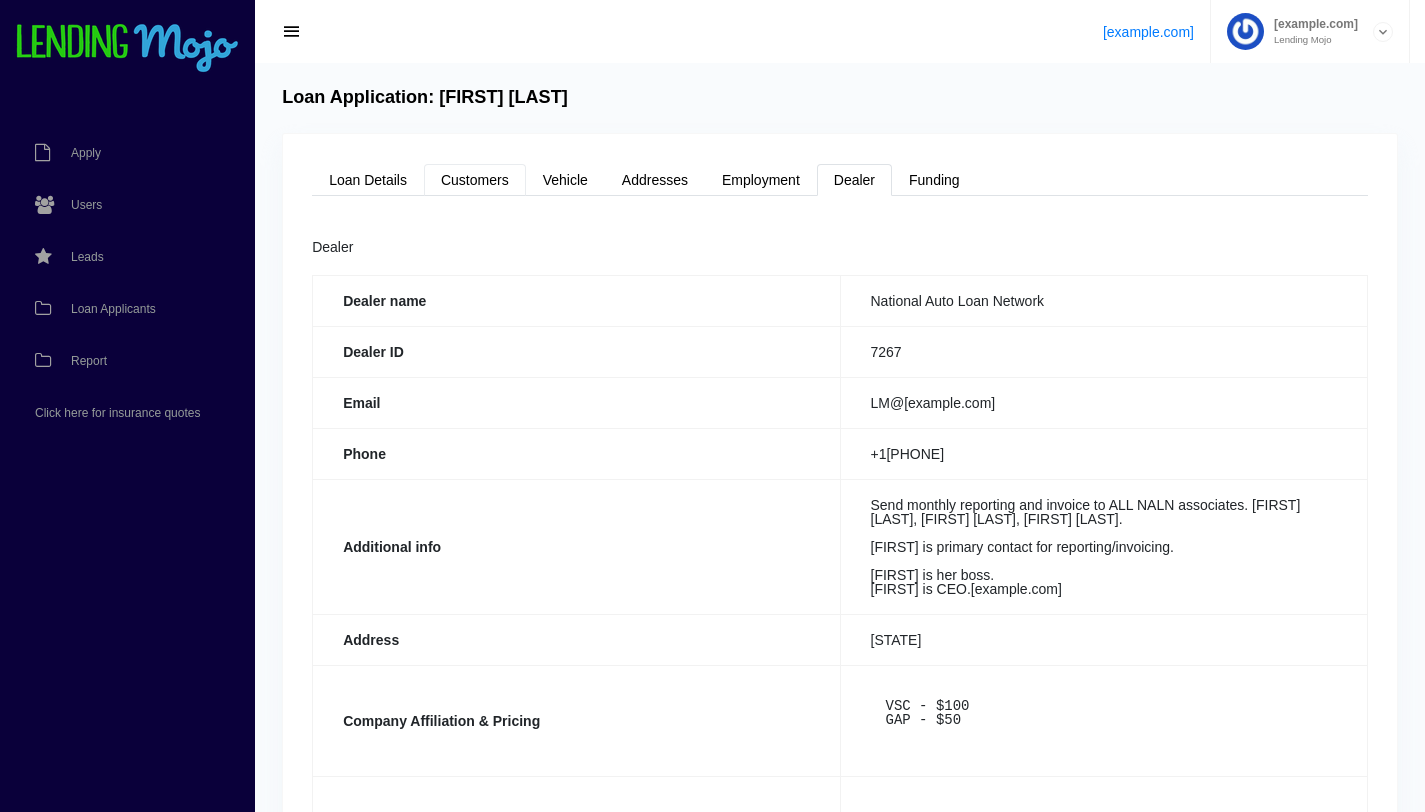 click on "Customers" at bounding box center (475, 180) 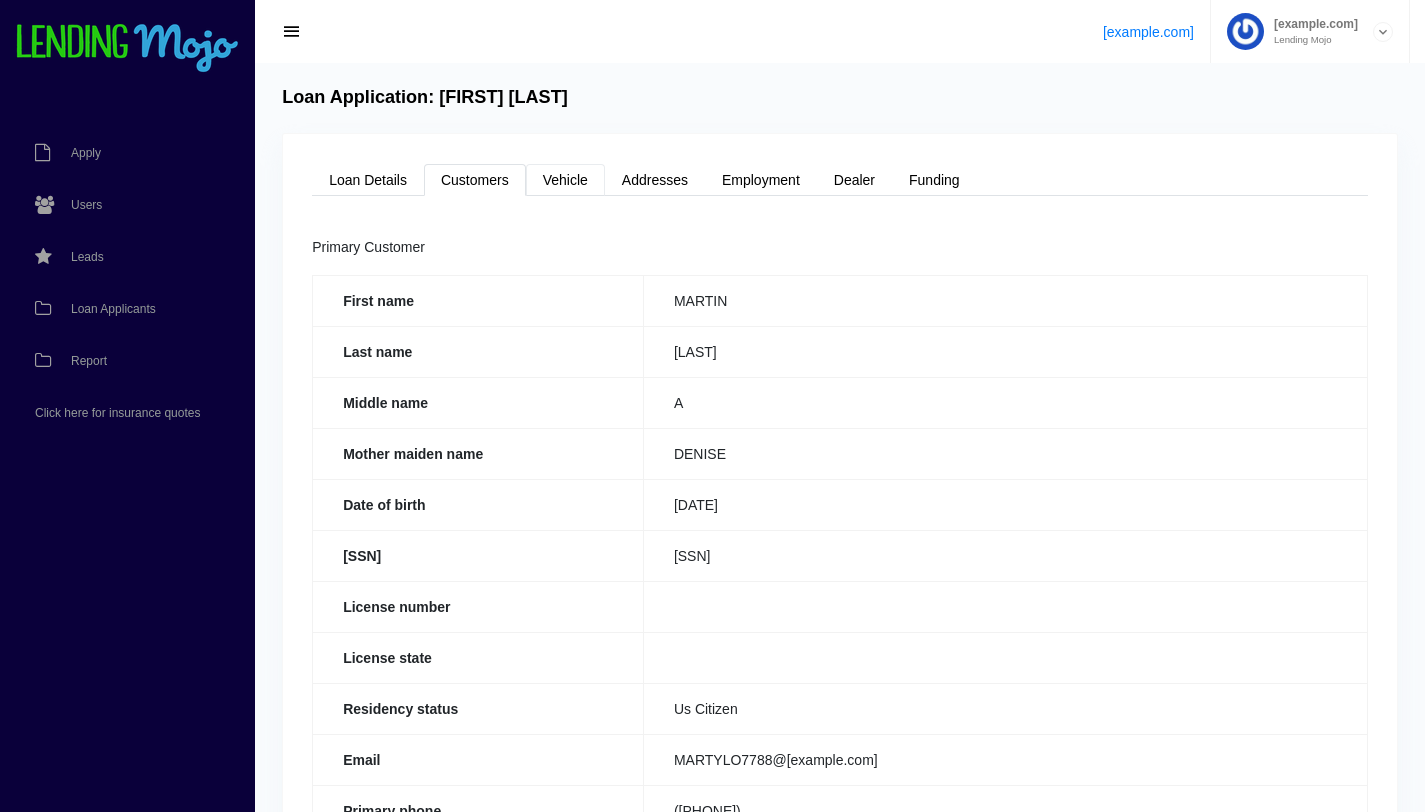 click on "Vehicle" at bounding box center (565, 180) 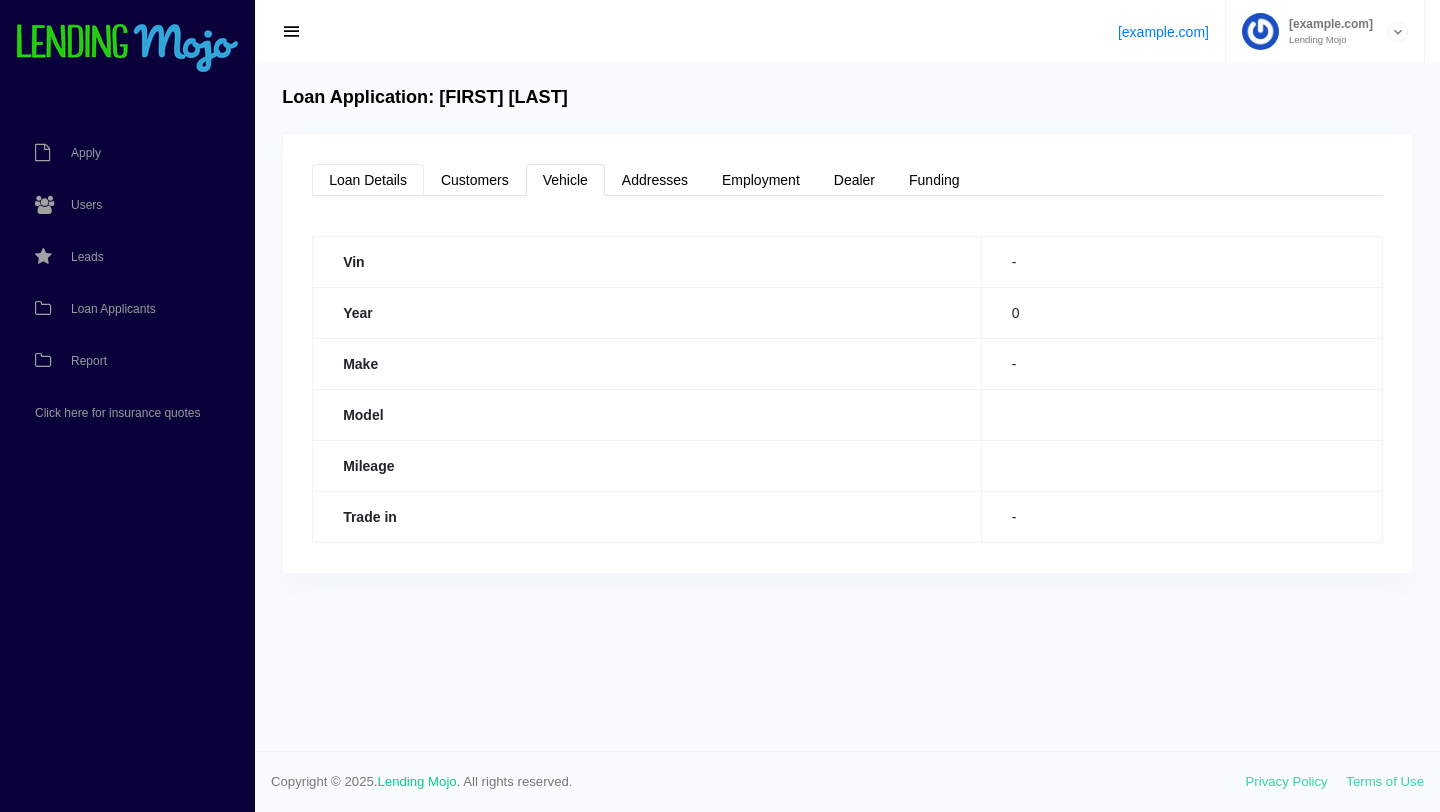 click on "Loan Details" at bounding box center (368, 180) 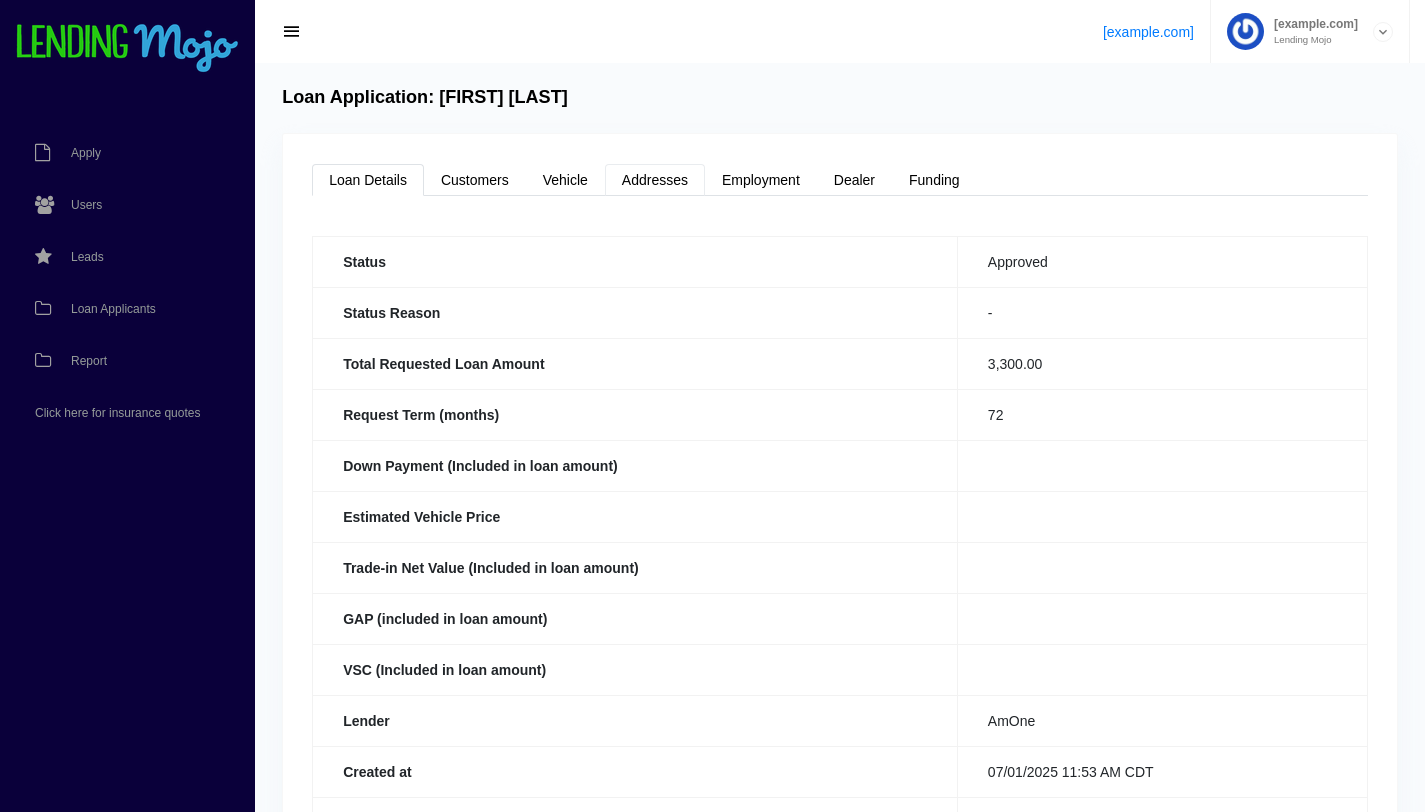 click on "Addresses" at bounding box center (655, 180) 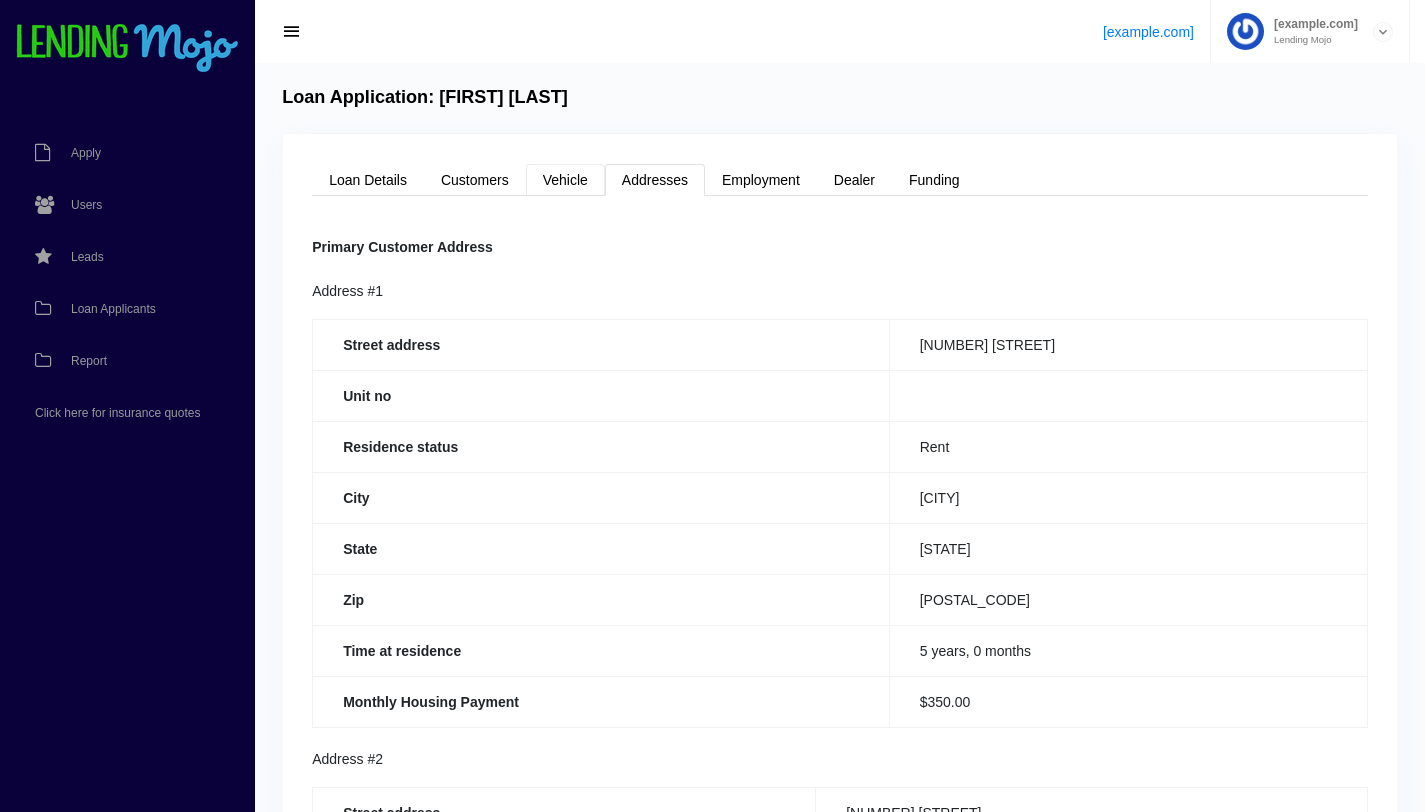 click on "Vehicle" at bounding box center [565, 180] 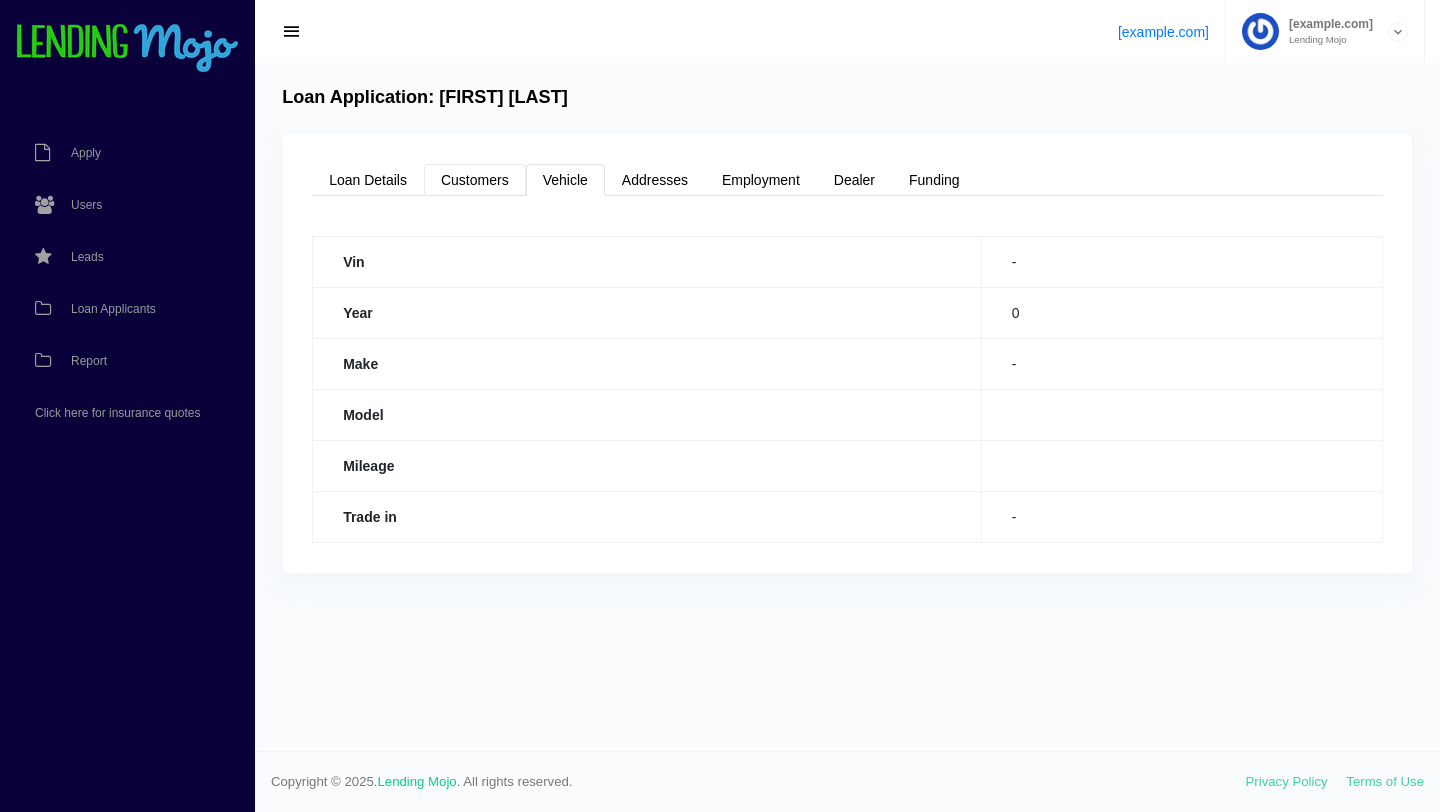 click on "Customers" at bounding box center [475, 180] 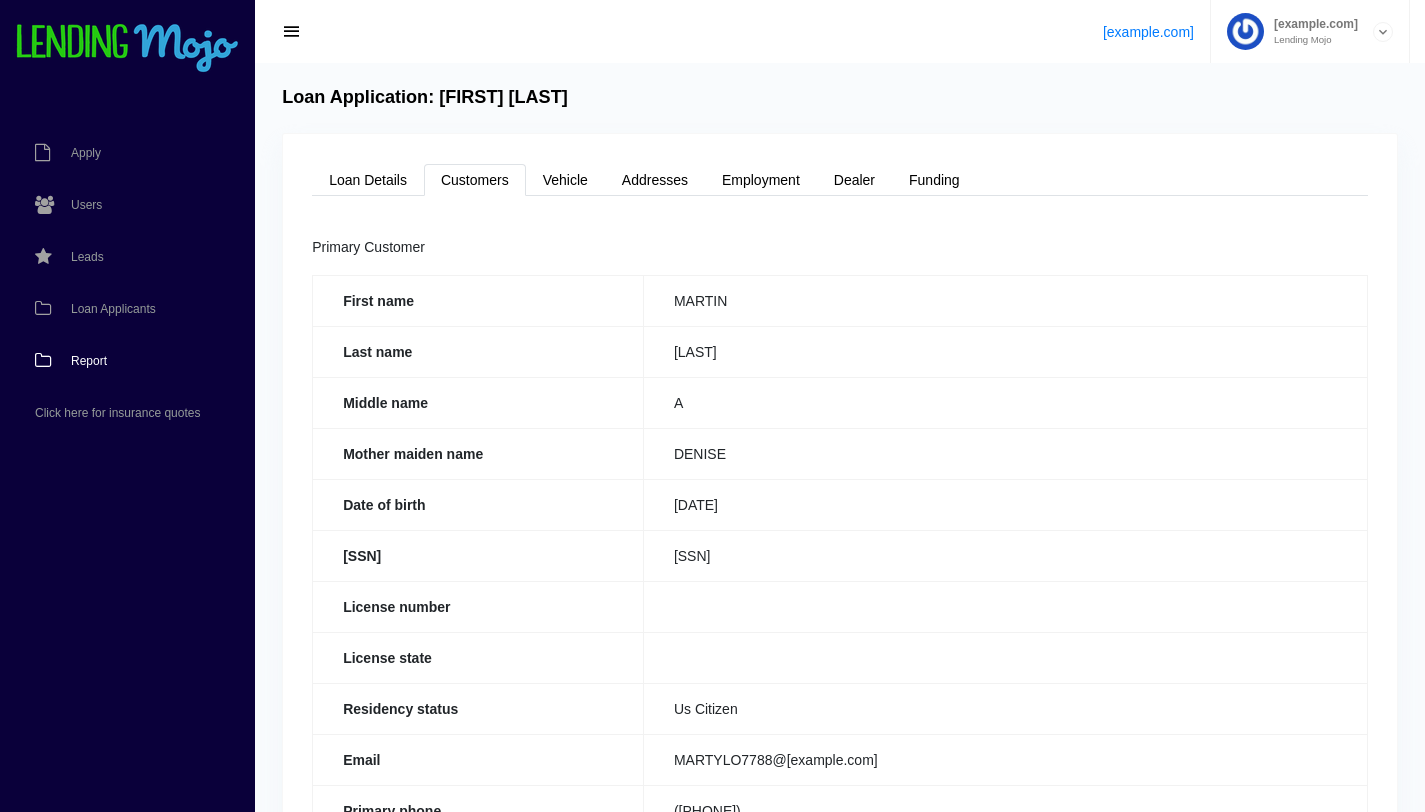 click on "Report" at bounding box center [117, 361] 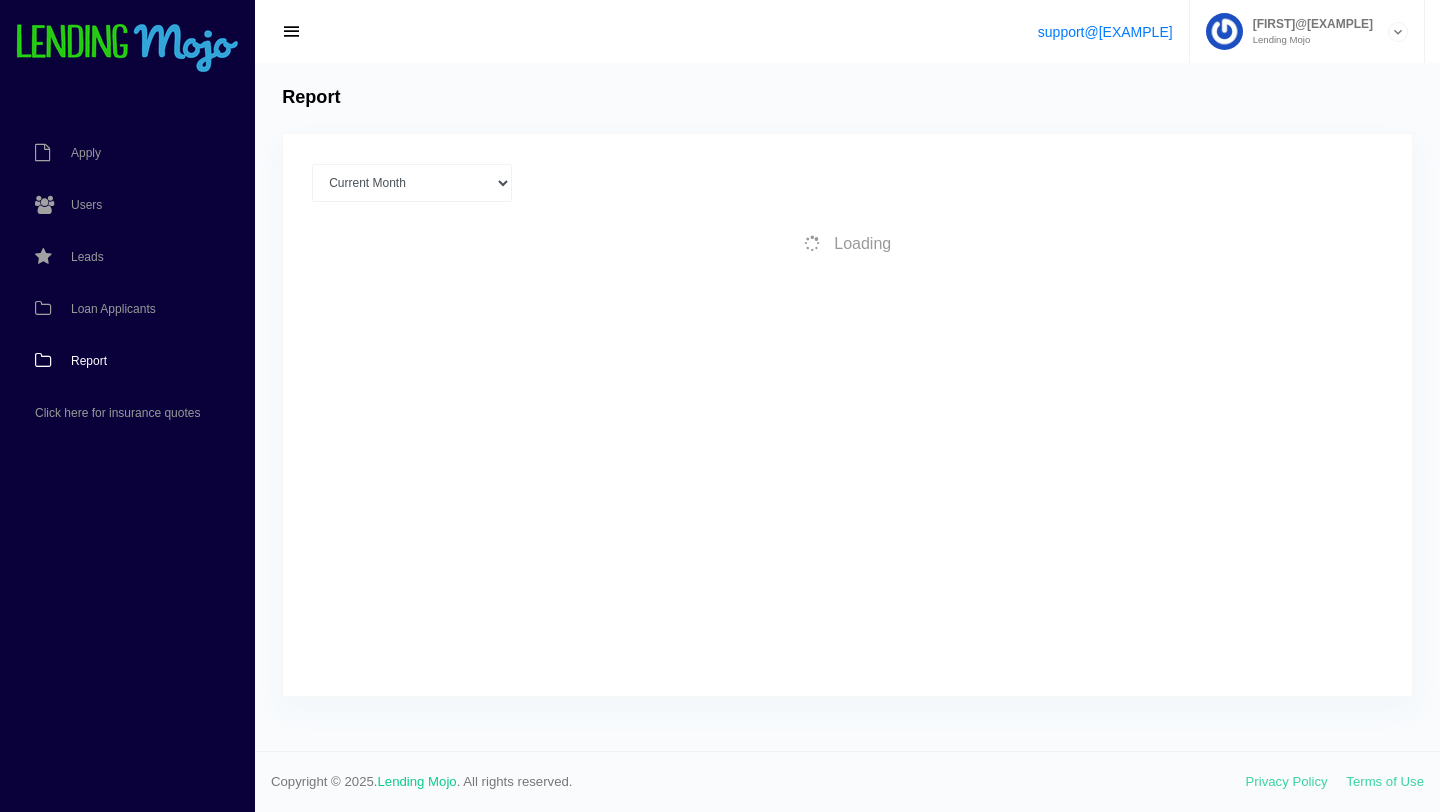 scroll, scrollTop: 0, scrollLeft: 0, axis: both 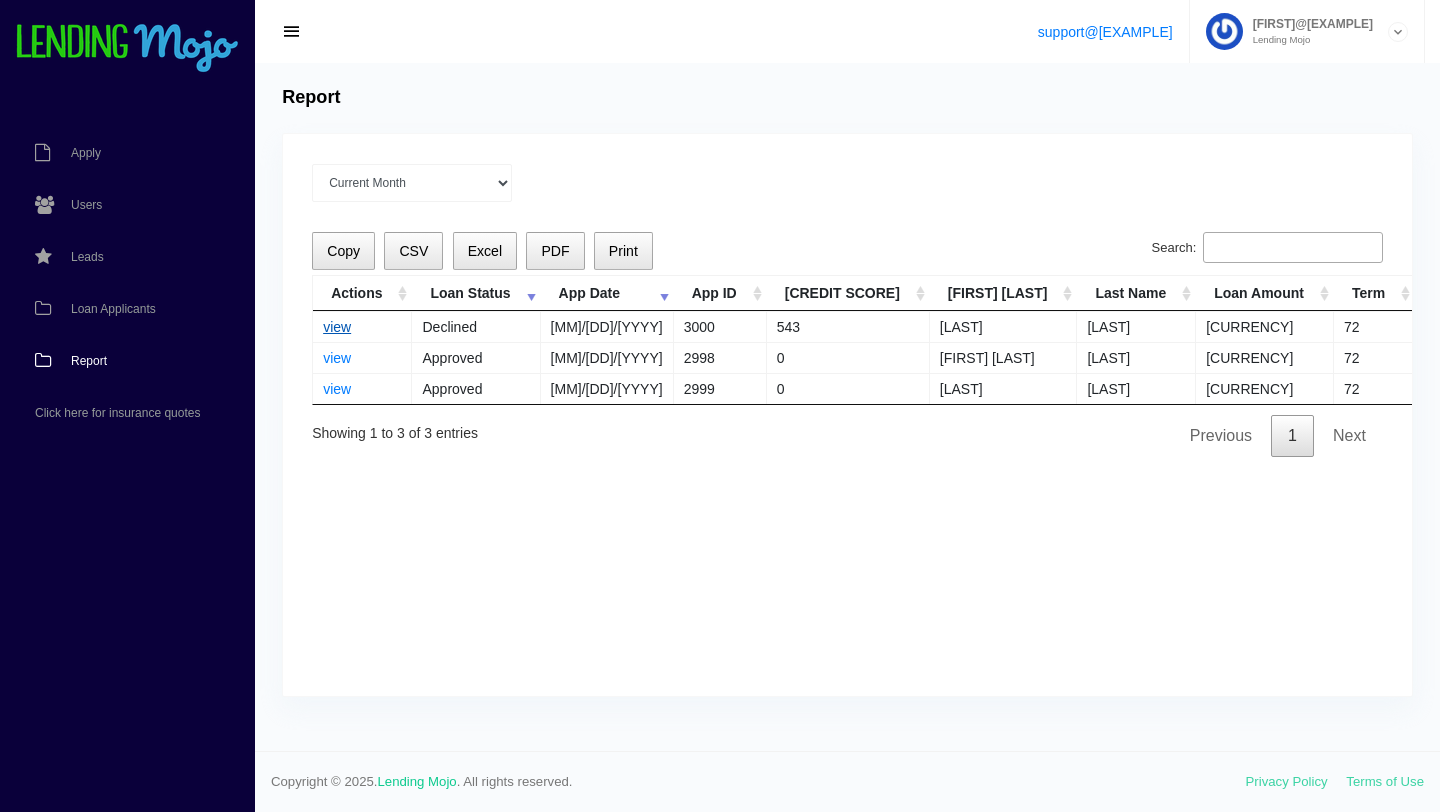 click on "view" at bounding box center [337, 327] 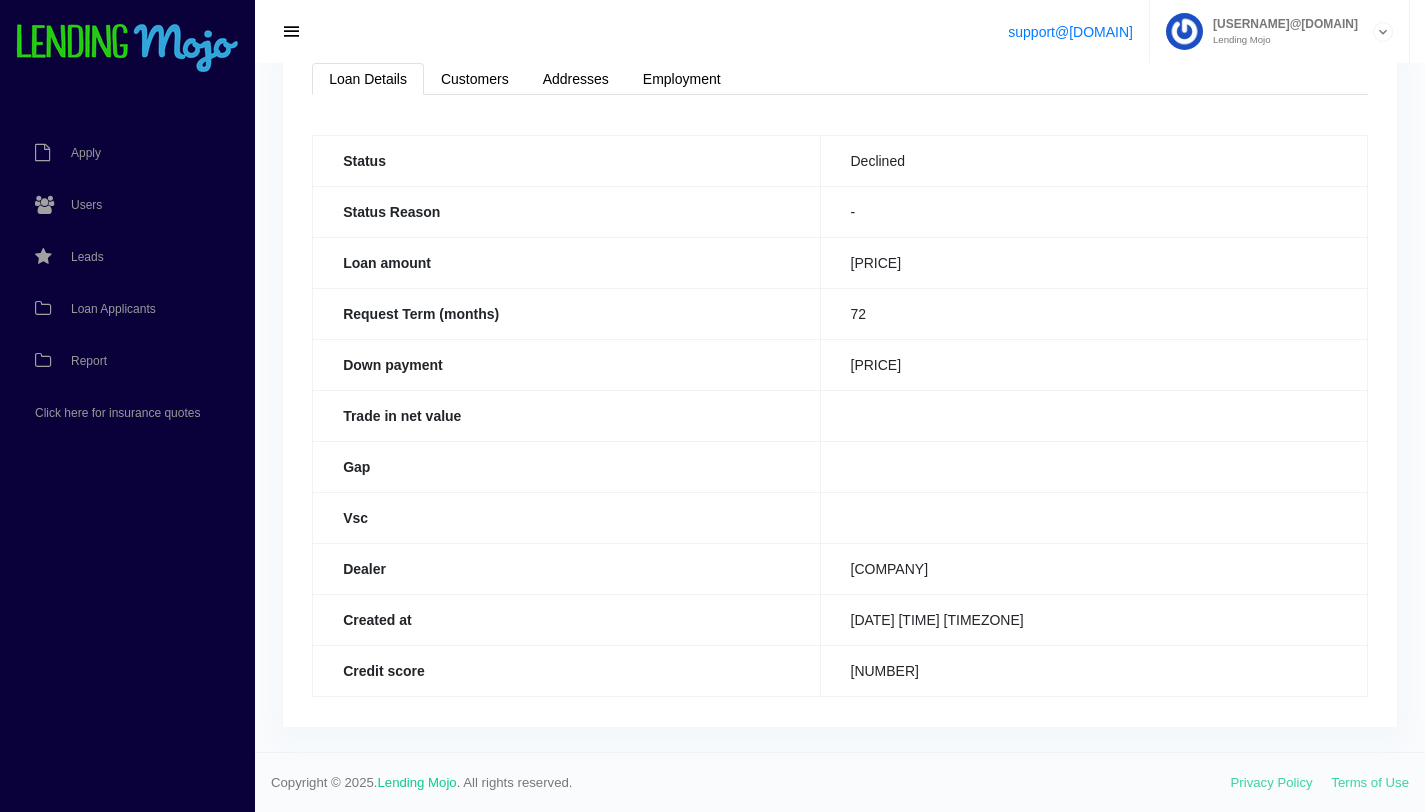 scroll, scrollTop: 0, scrollLeft: 0, axis: both 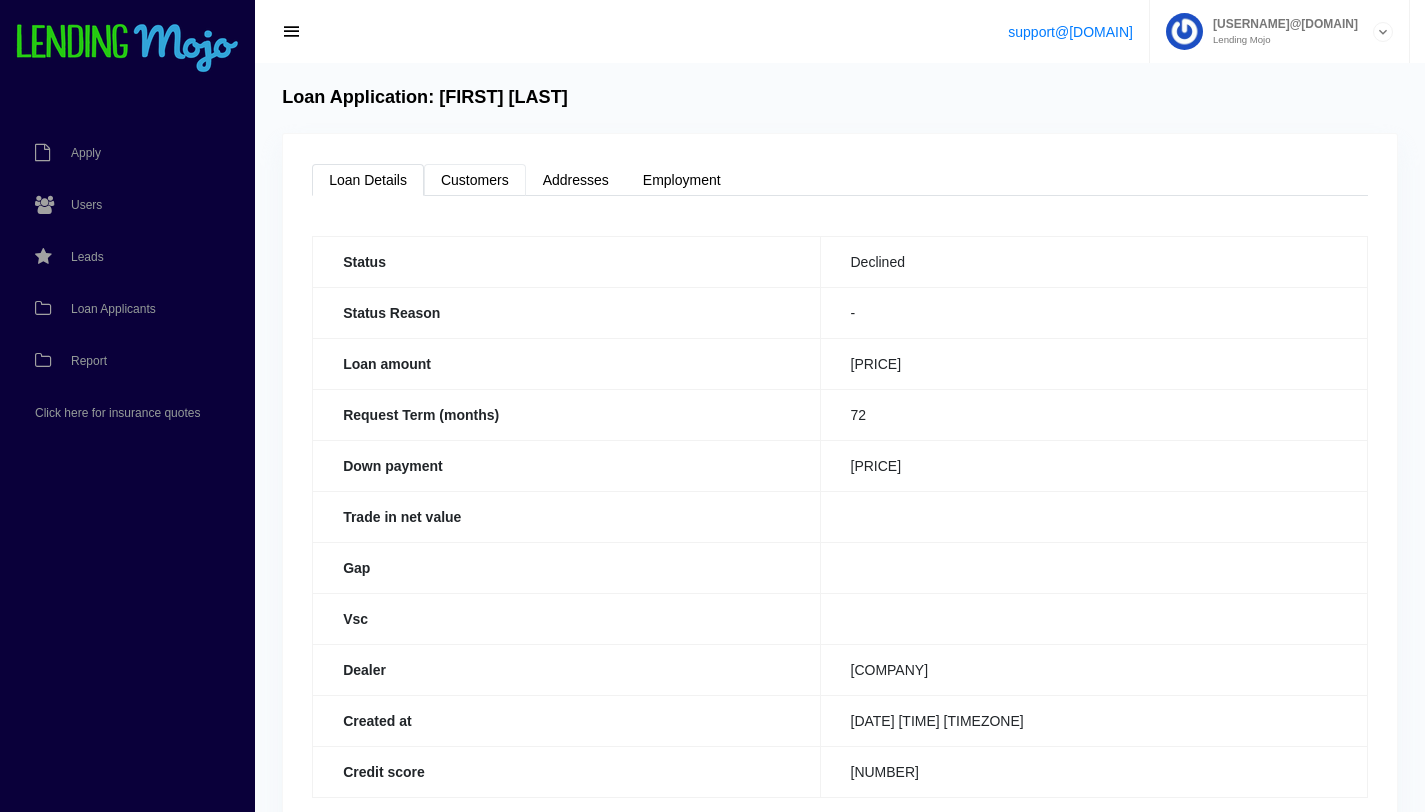 click on "Customers" at bounding box center (475, 180) 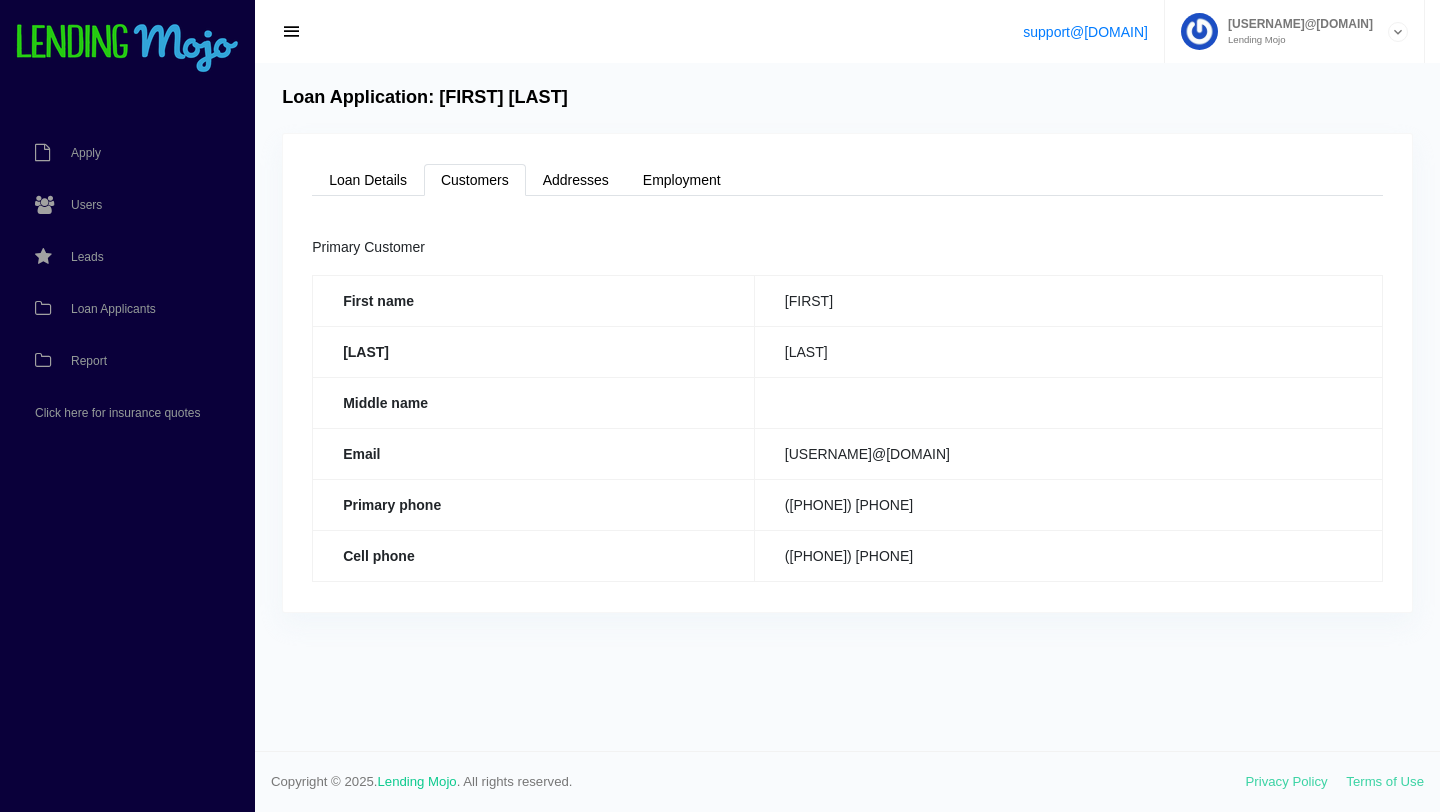click on "Loan Details
Customers
Addresses
Employment
Status
Declined
Status Reason
-
Loan amount
22,500.00
Request Term (months)
72
Down payment
3,000.00
Trade in net value
Gap
Vsc
Dealer
Truck World Auto Sales
Created at
07/01/2025 12:40 PM CDT
Credit score
543
Primary Customer
First name
CASEY
Last name
JONES
Middle name
Email
casey_jones50@yahoo.com
Primary phone" at bounding box center [847, 373] 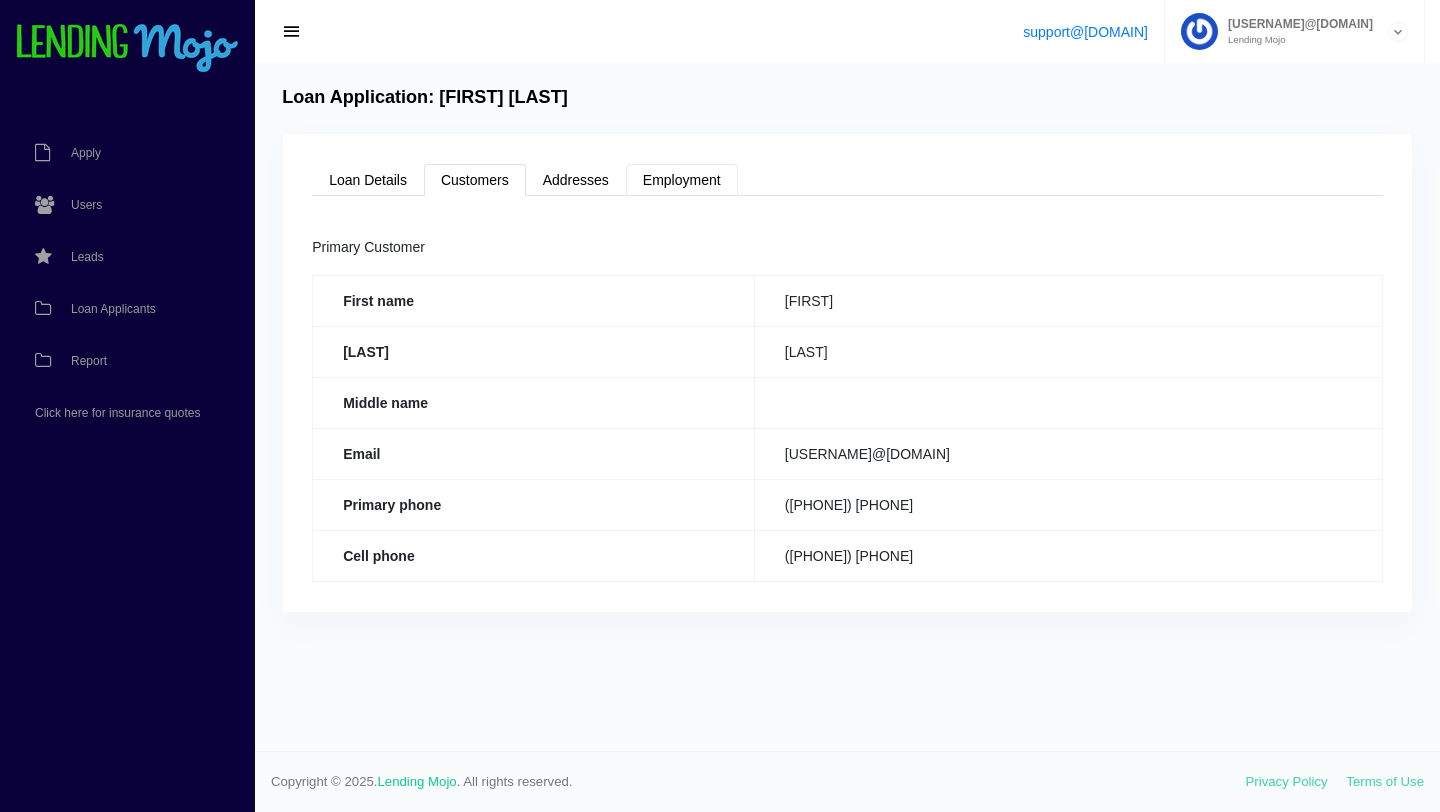 click on "Employment" at bounding box center [682, 180] 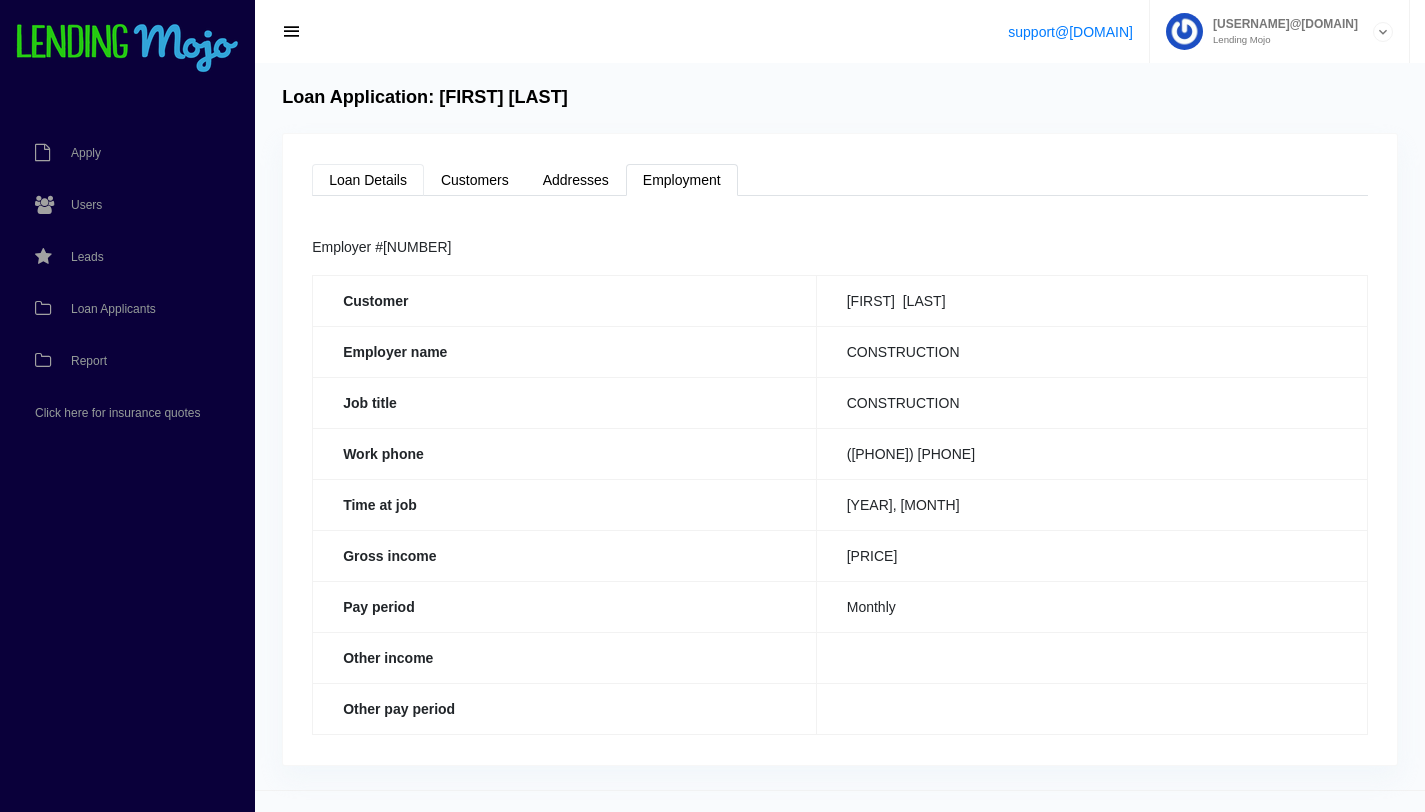 click on "Loan Details" at bounding box center (368, 180) 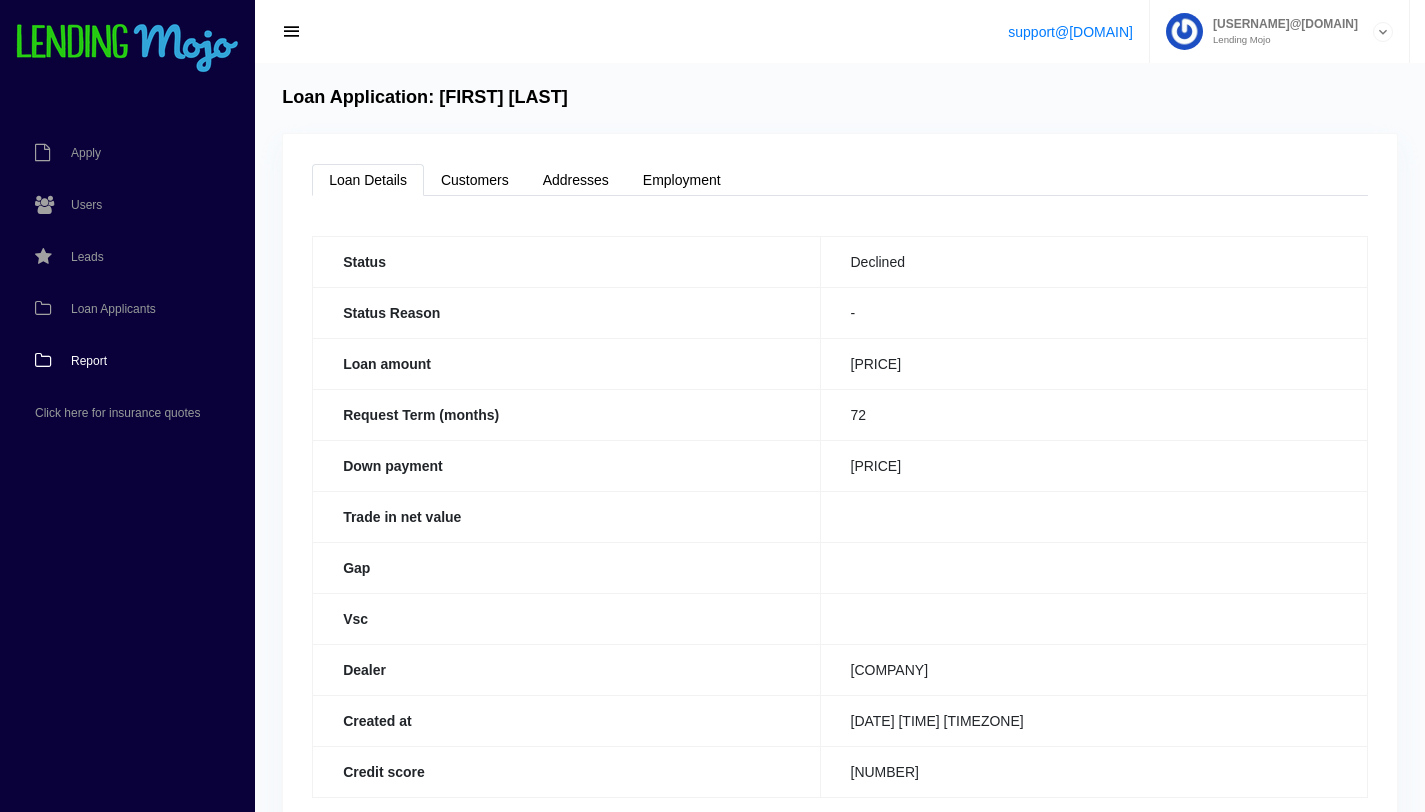 click on "Report" at bounding box center (89, 361) 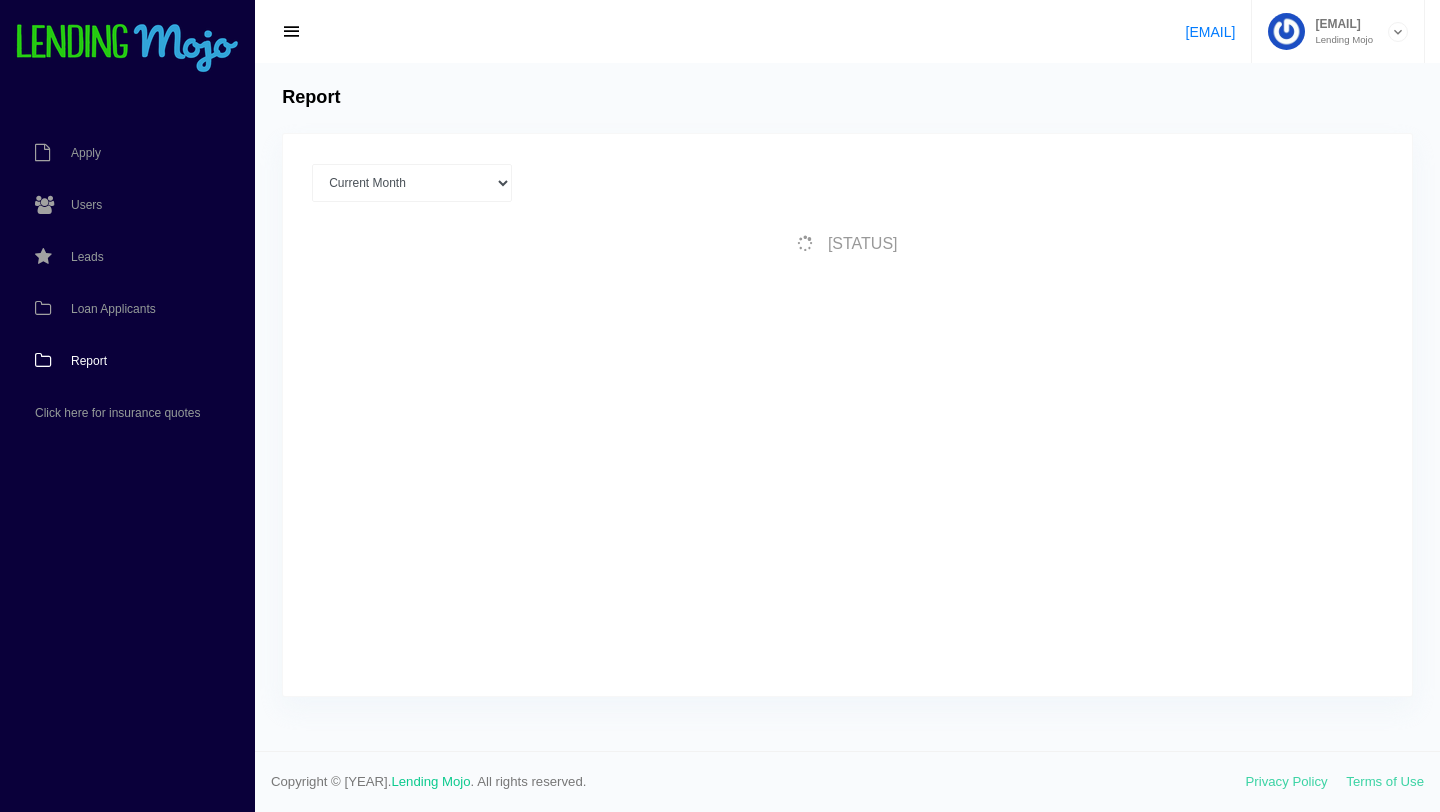 scroll, scrollTop: 0, scrollLeft: 0, axis: both 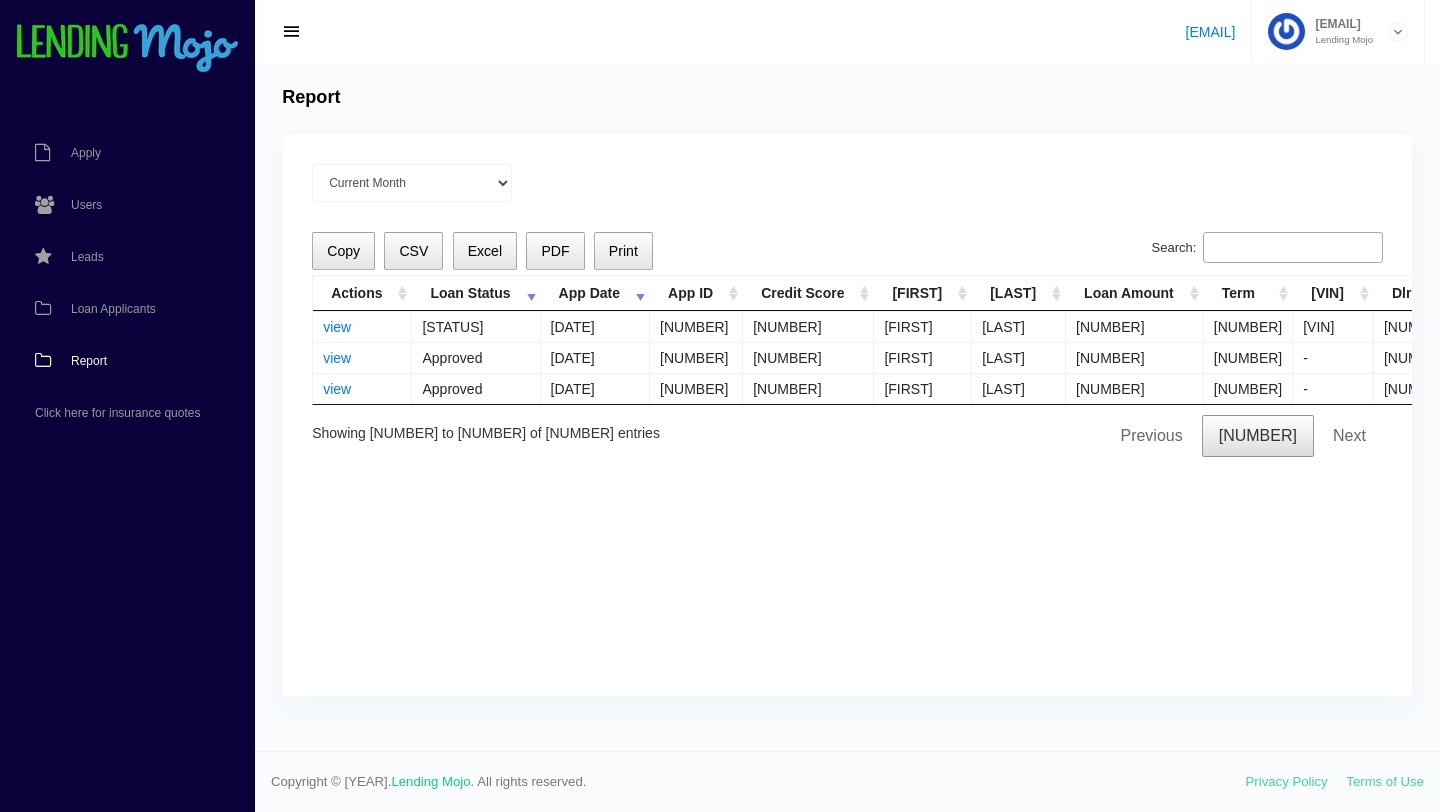 click on "[NUMBER]" at bounding box center (808, 357) 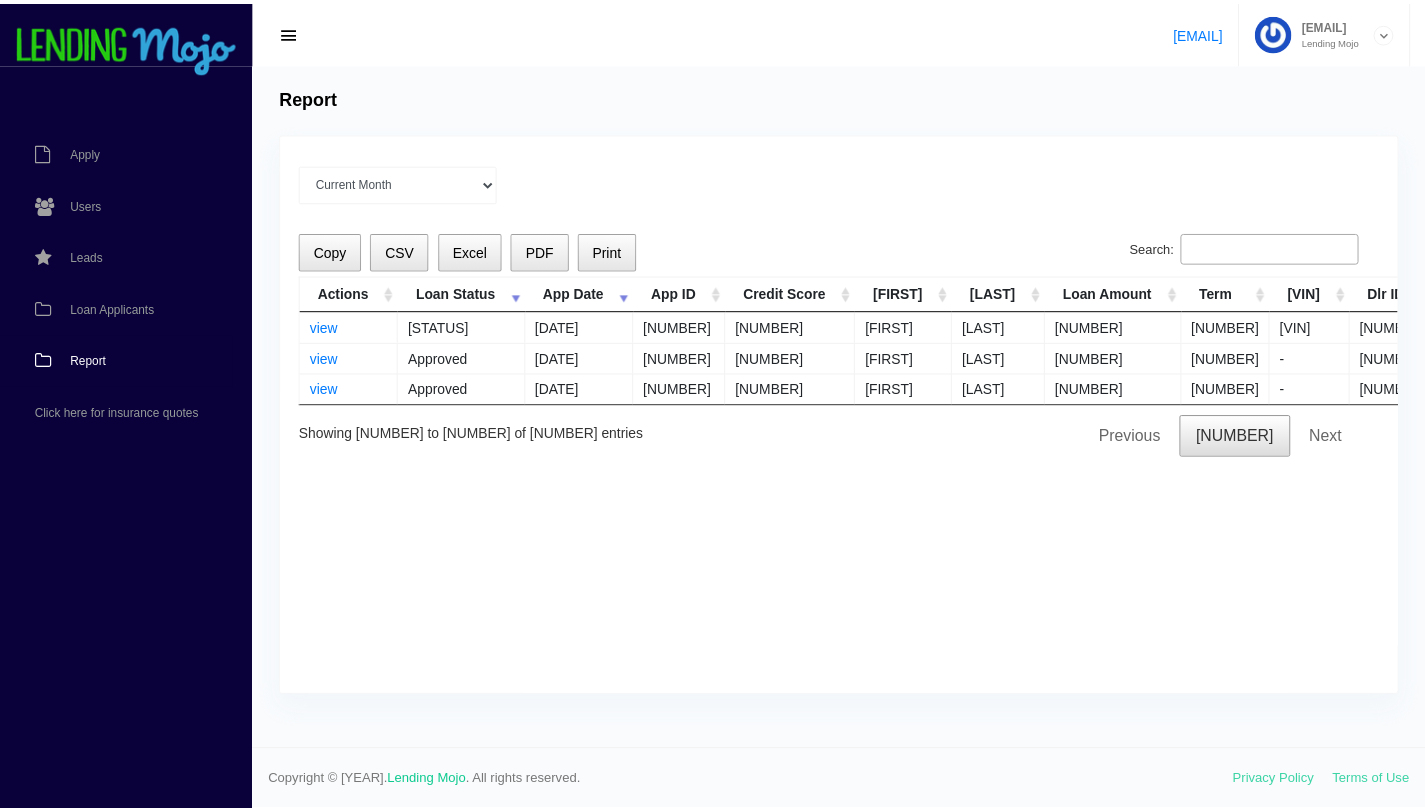 scroll, scrollTop: 0, scrollLeft: 0, axis: both 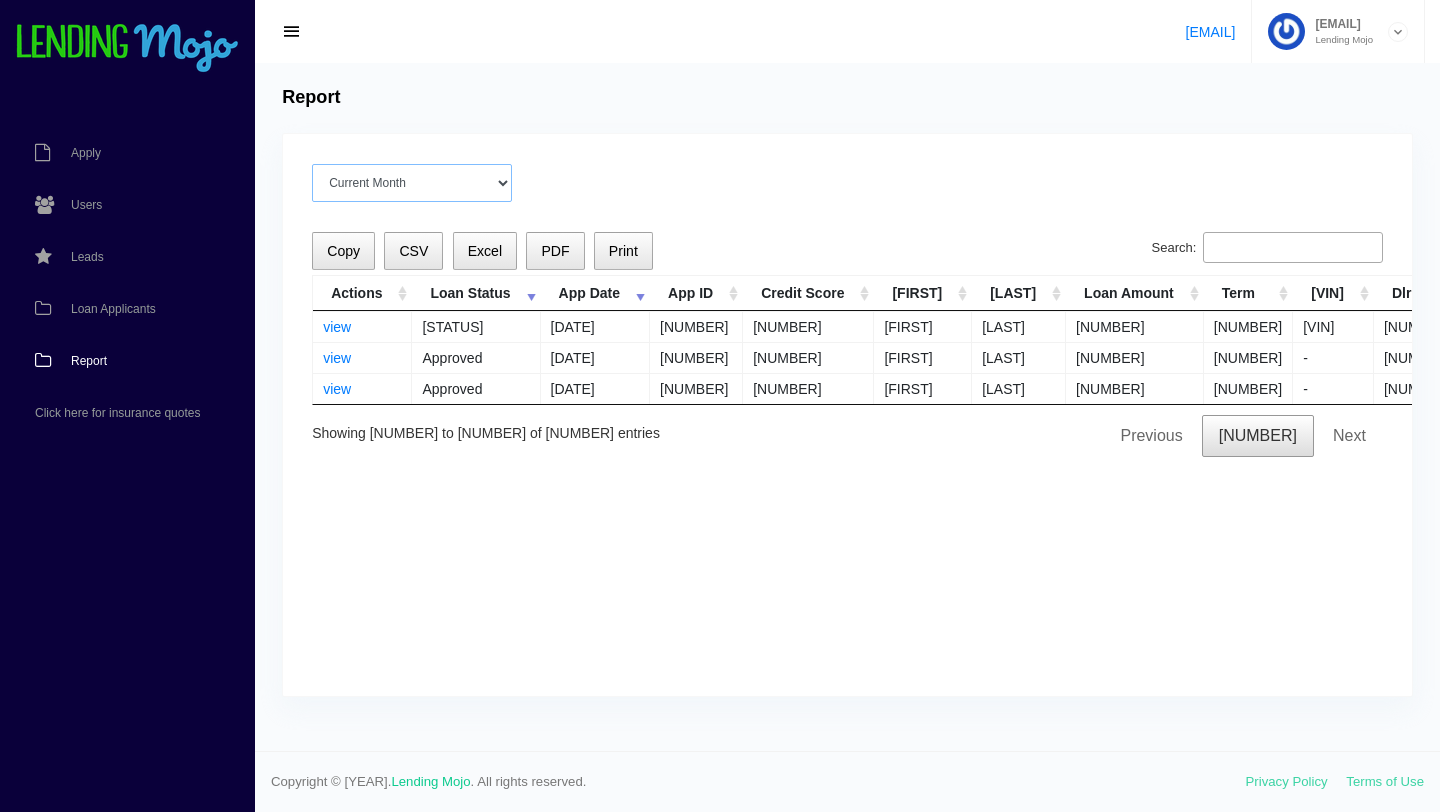 click on "[MONTH] [YEAR]" at bounding box center (412, 183) 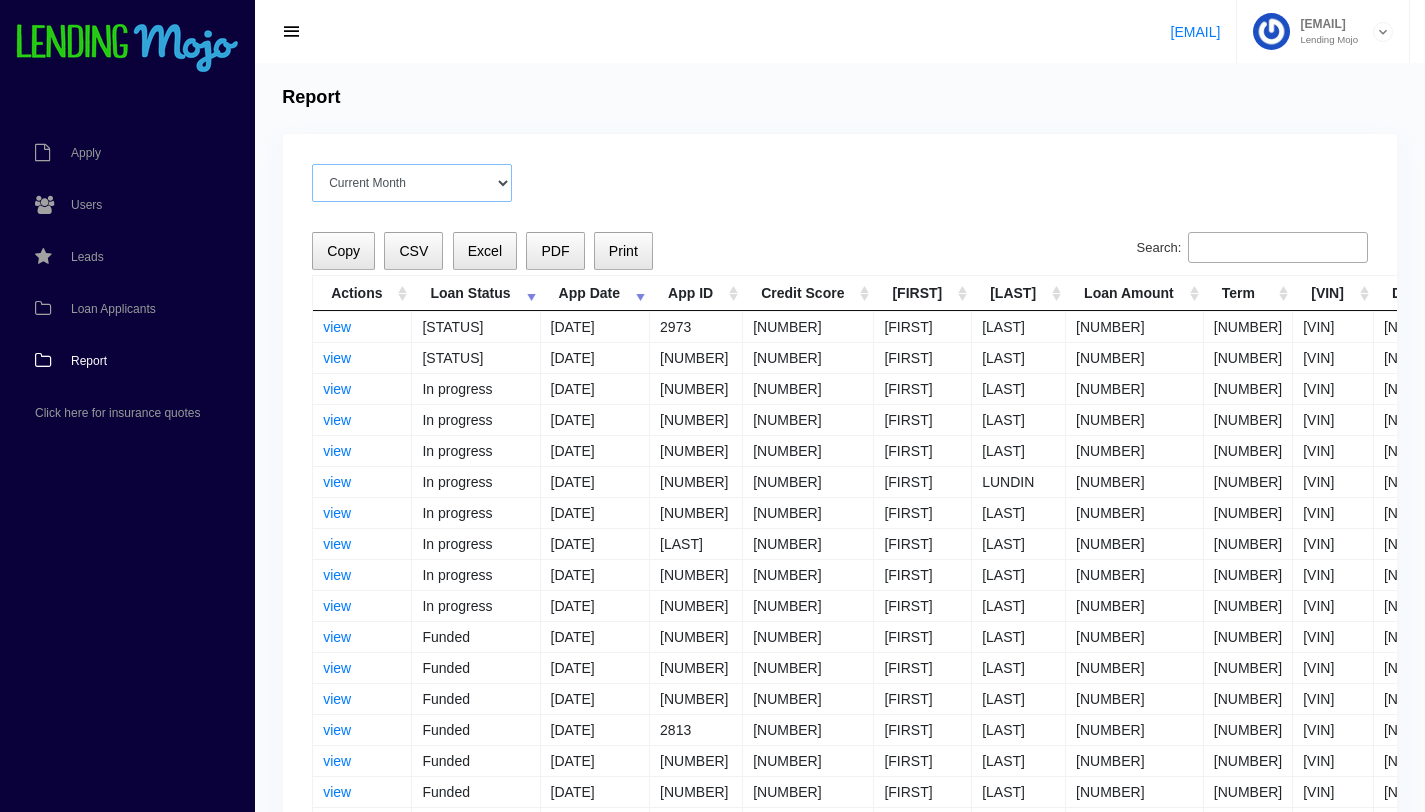 click on "[MONTH] [YEAR]" at bounding box center [412, 183] 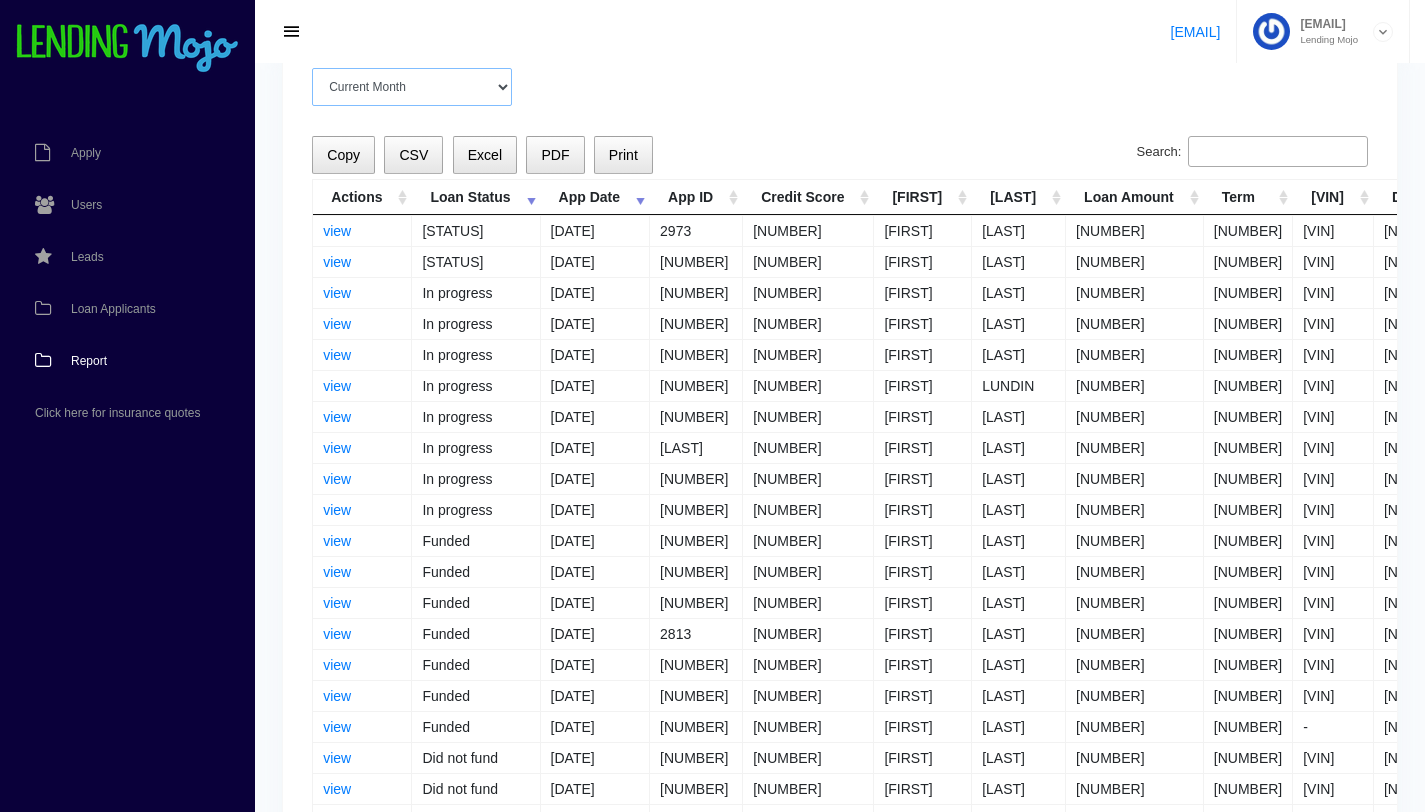 scroll, scrollTop: 0, scrollLeft: 0, axis: both 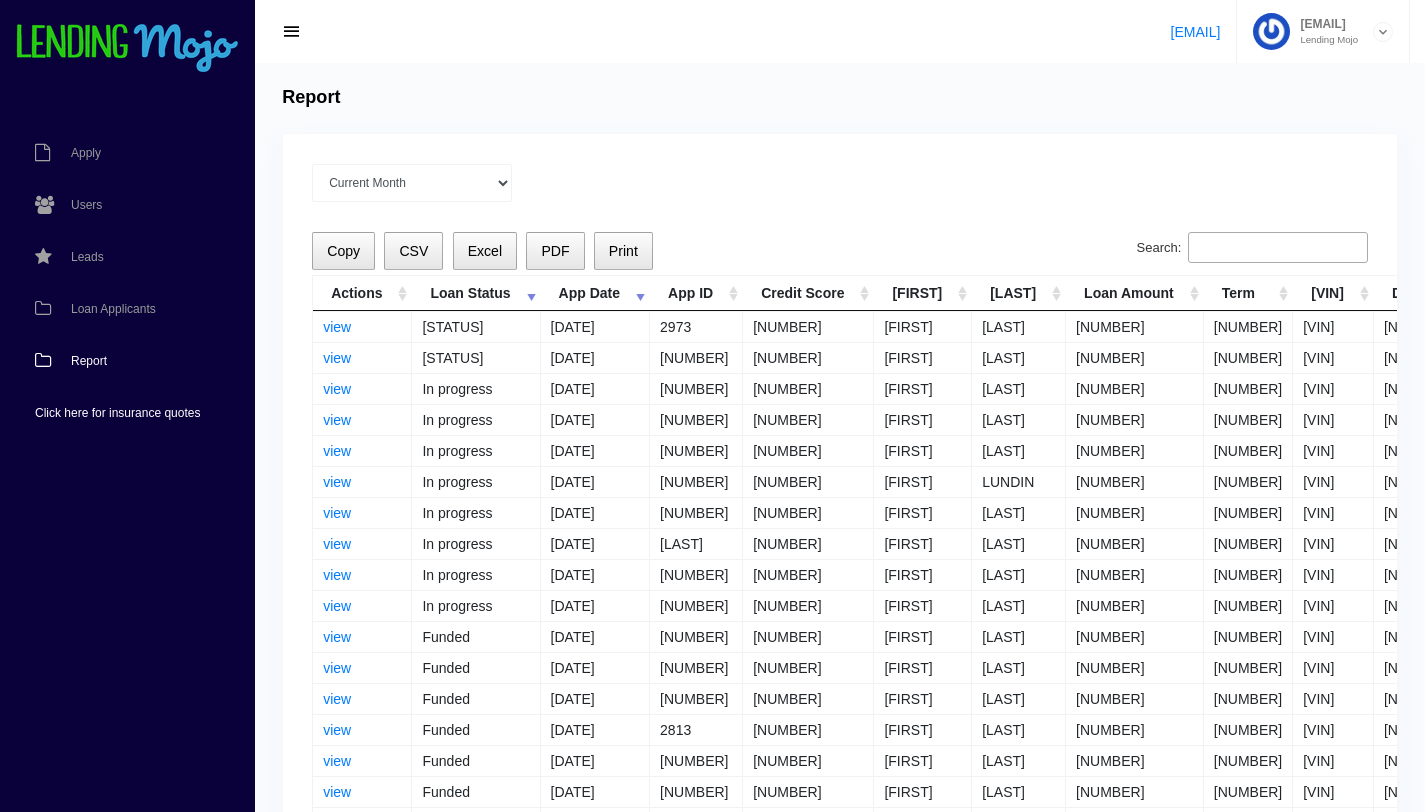 click on "Click here for insurance quotes" at bounding box center [117, 413] 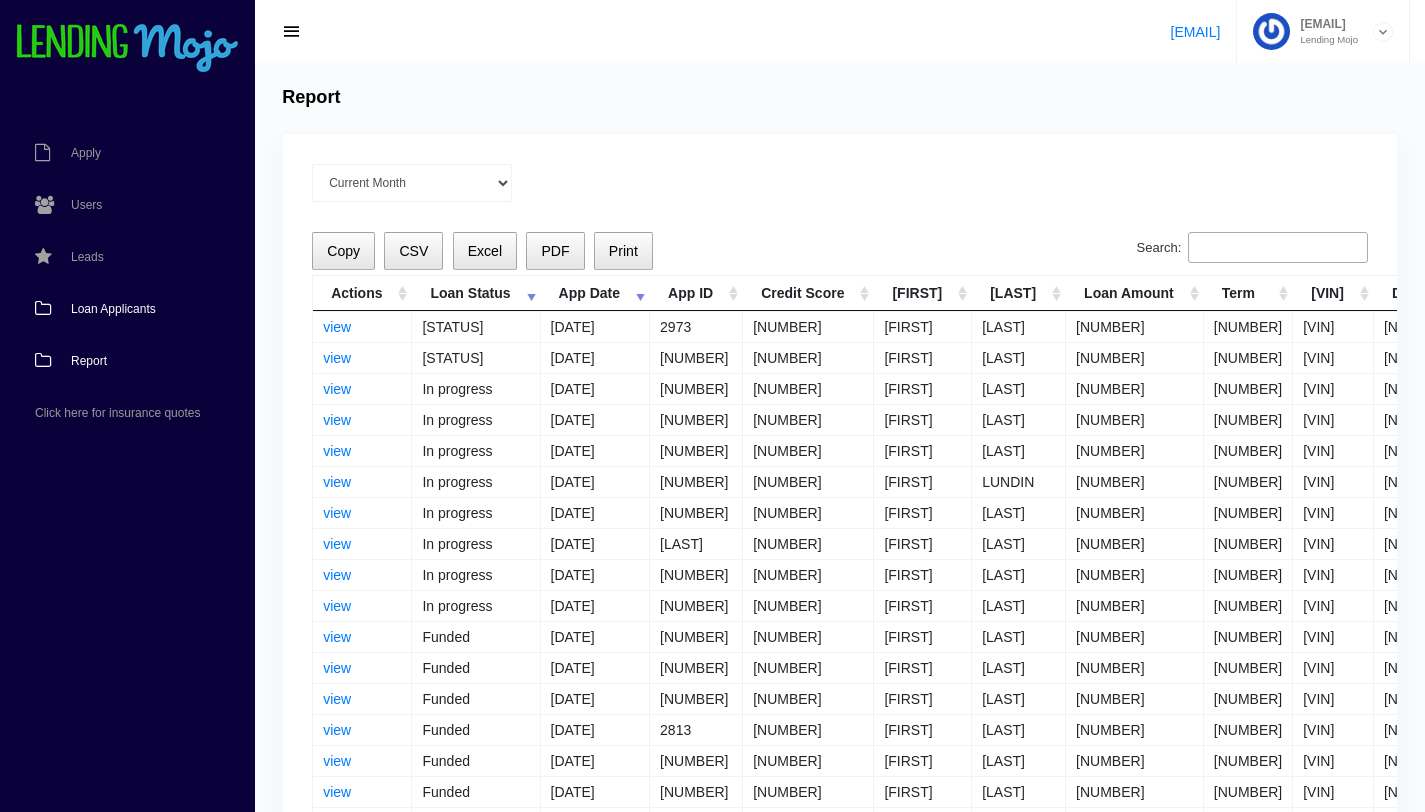 click on "Loan Applicants" at bounding box center (117, 309) 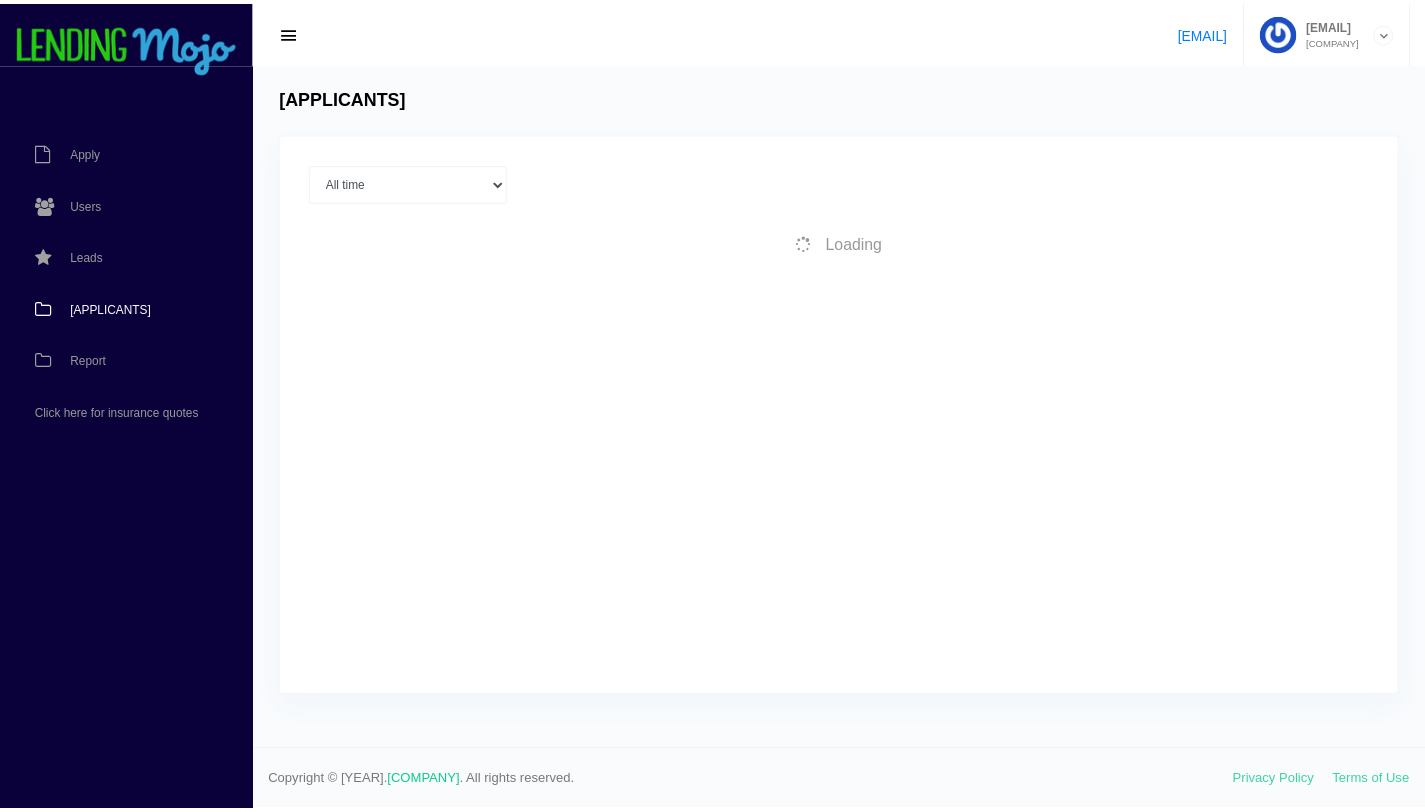 scroll, scrollTop: 0, scrollLeft: 0, axis: both 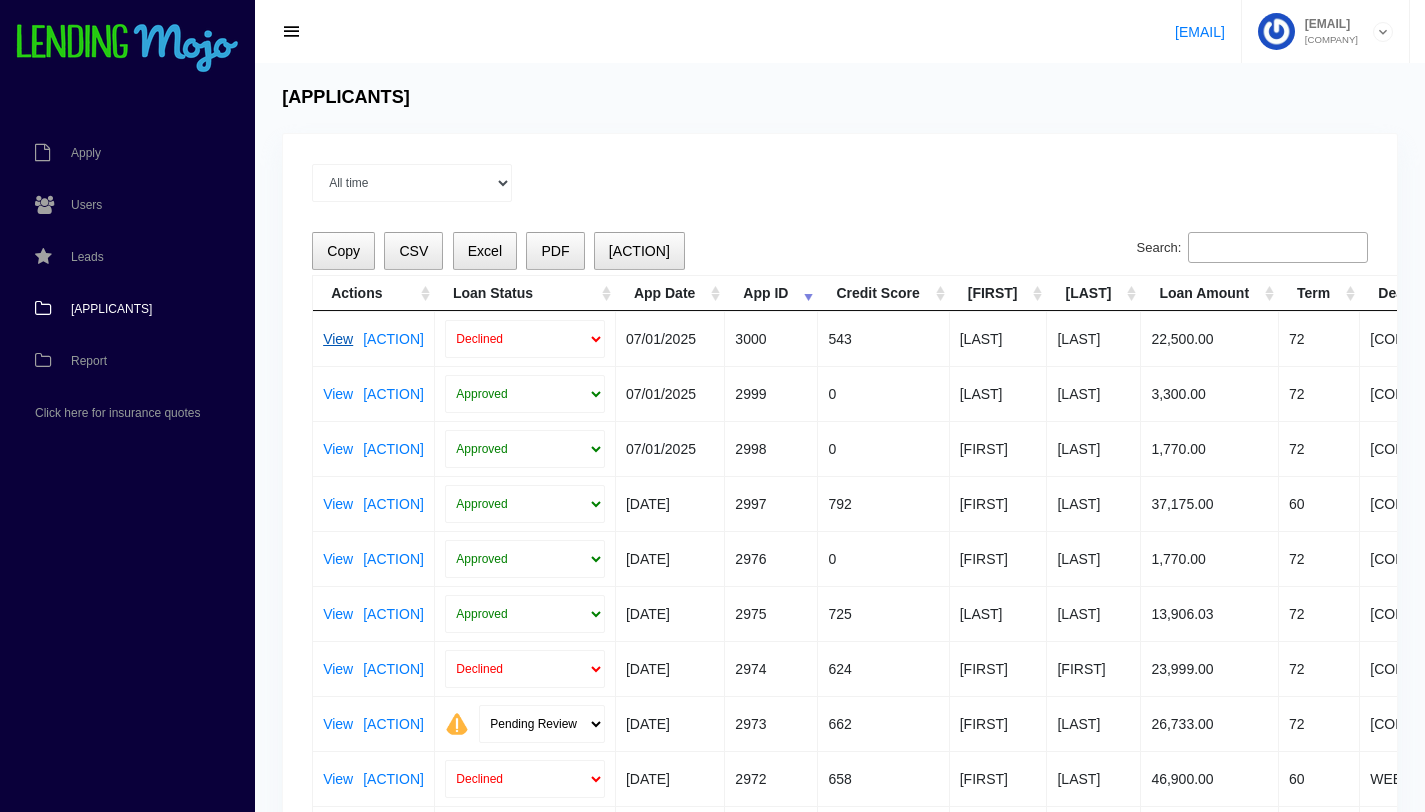 click on "View" at bounding box center (338, 339) 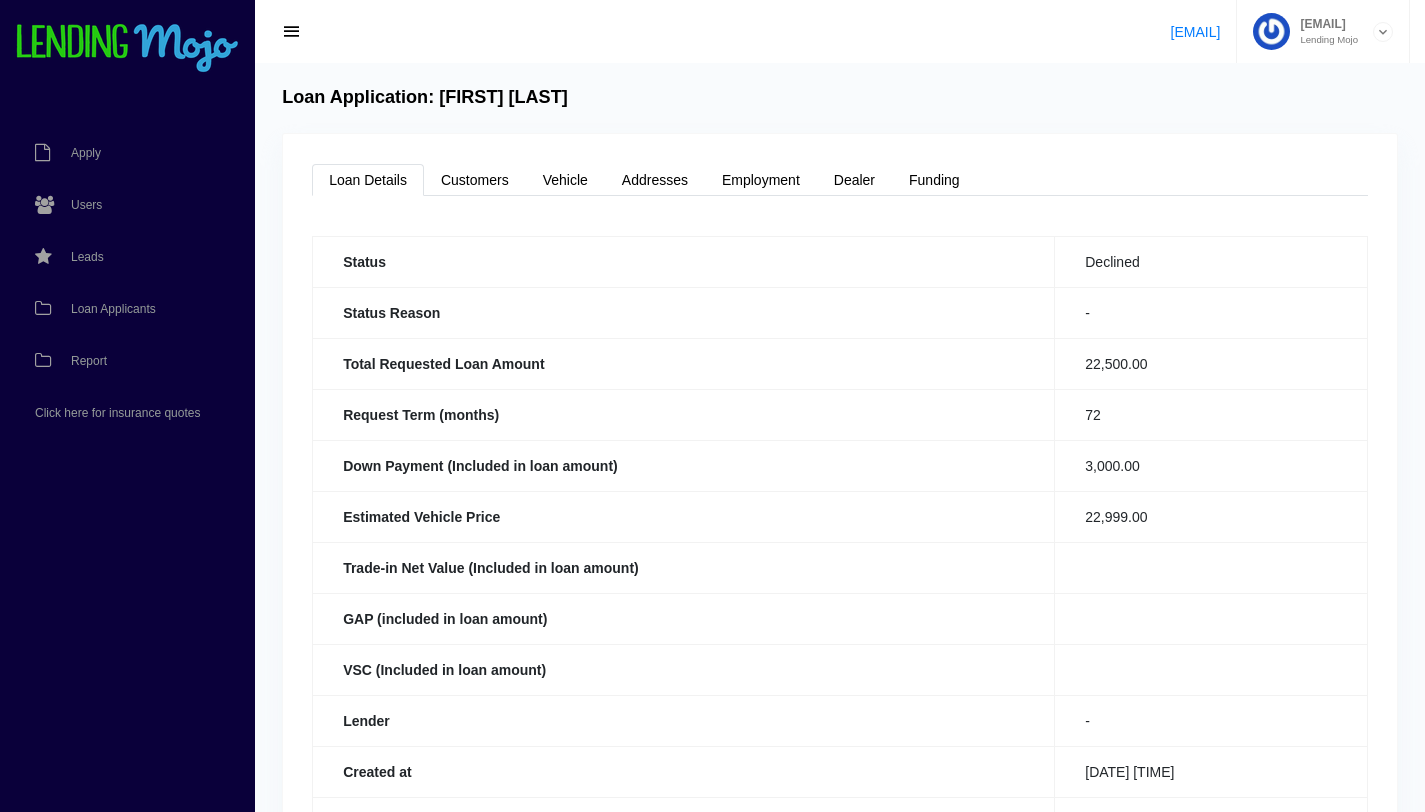 scroll, scrollTop: 0, scrollLeft: 0, axis: both 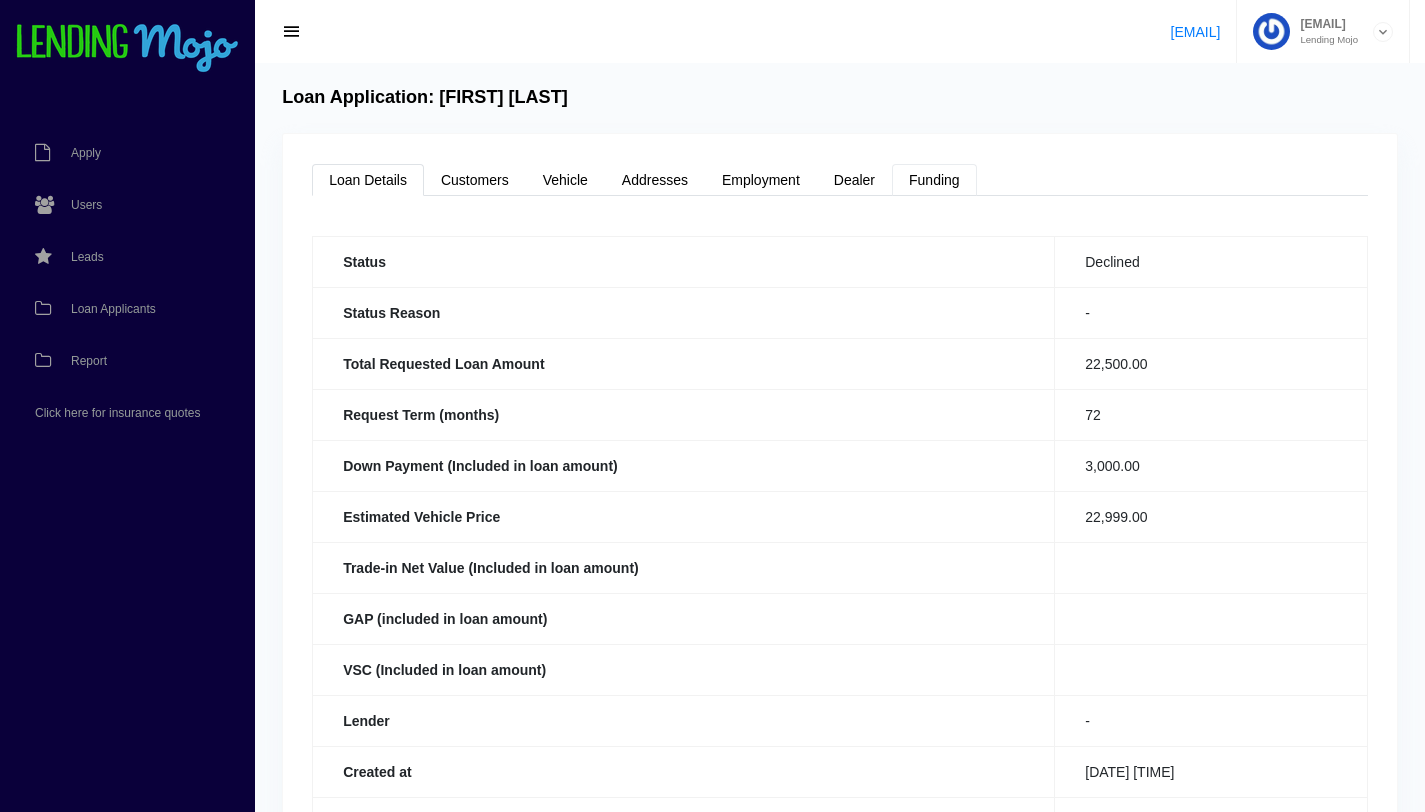 click on "Funding" at bounding box center (934, 180) 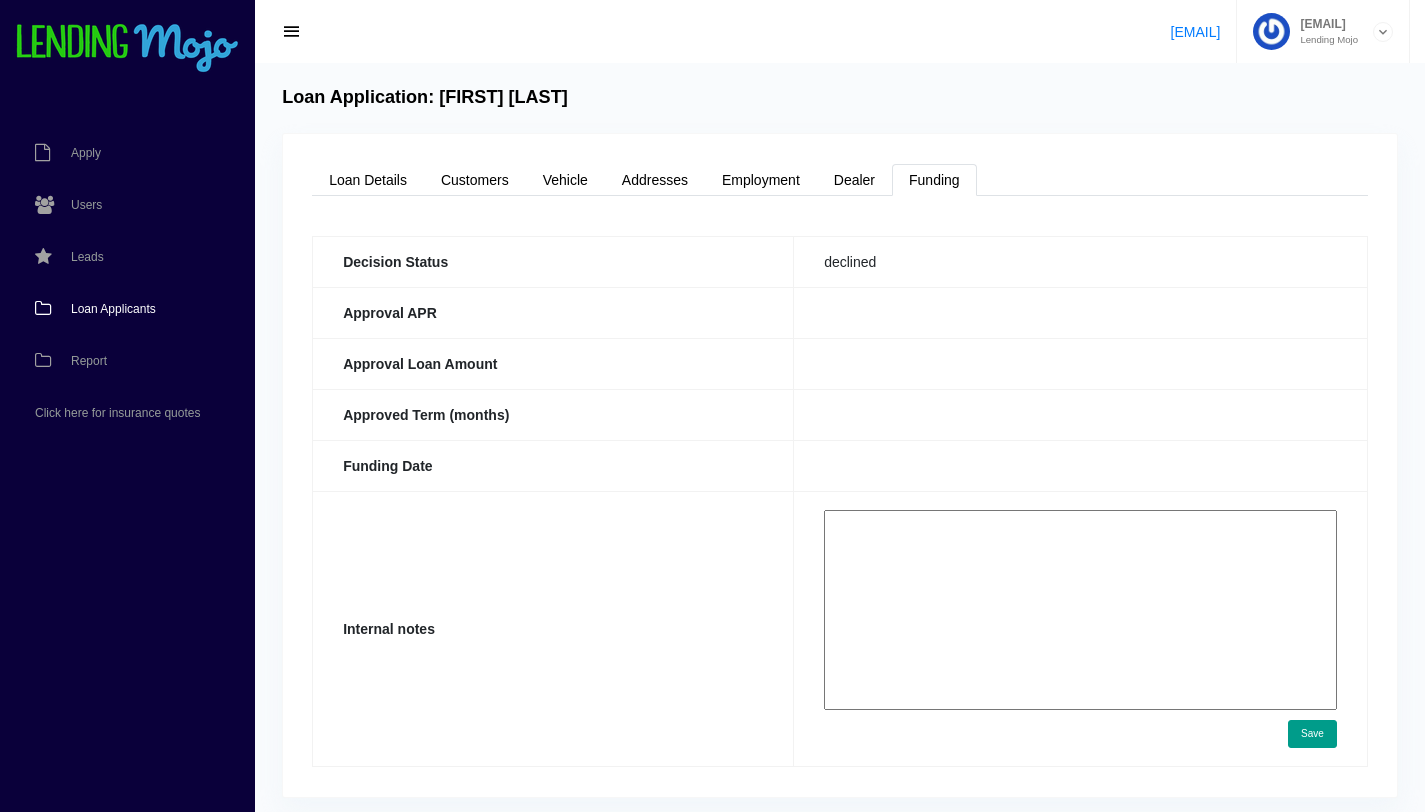 click on "Loan Applicants" at bounding box center (117, 309) 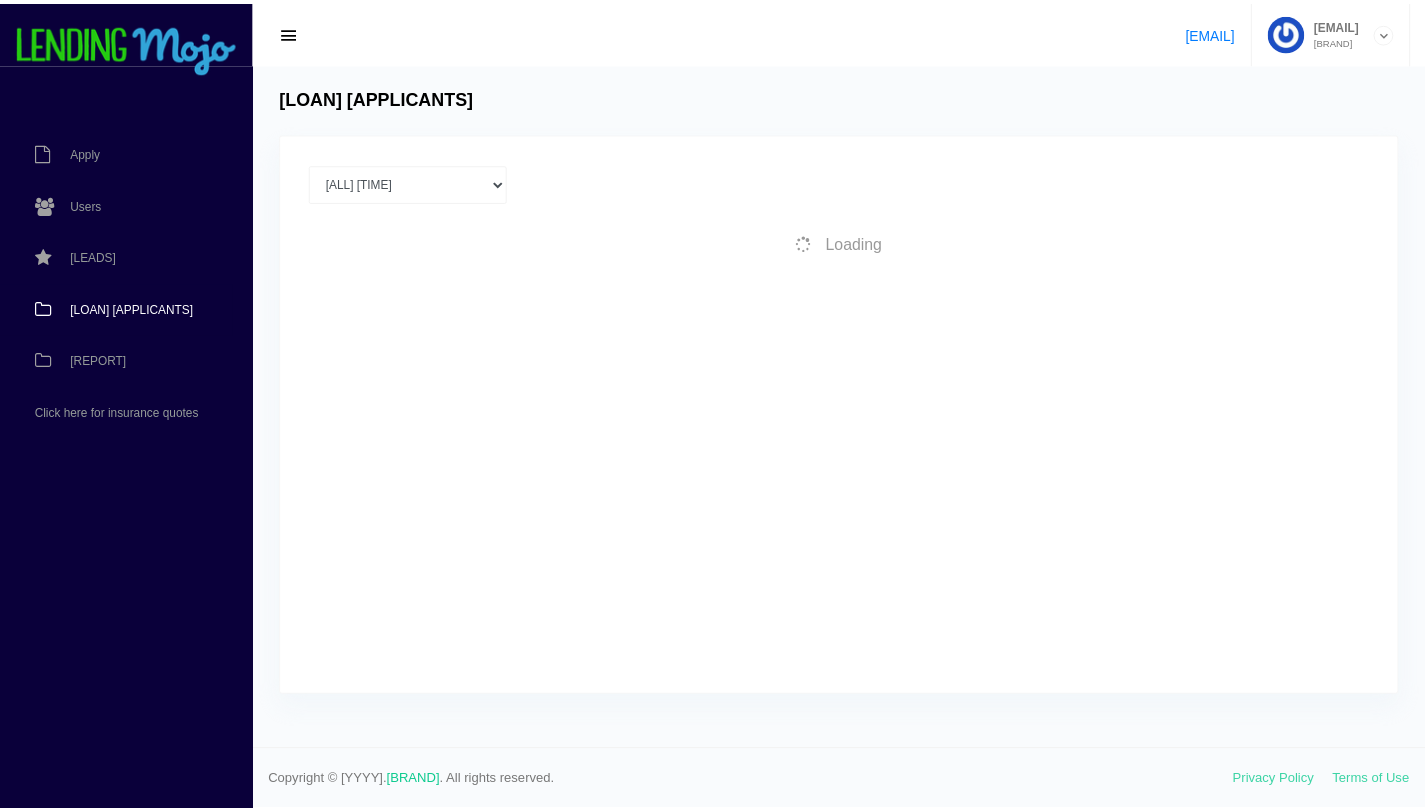 scroll, scrollTop: 0, scrollLeft: 0, axis: both 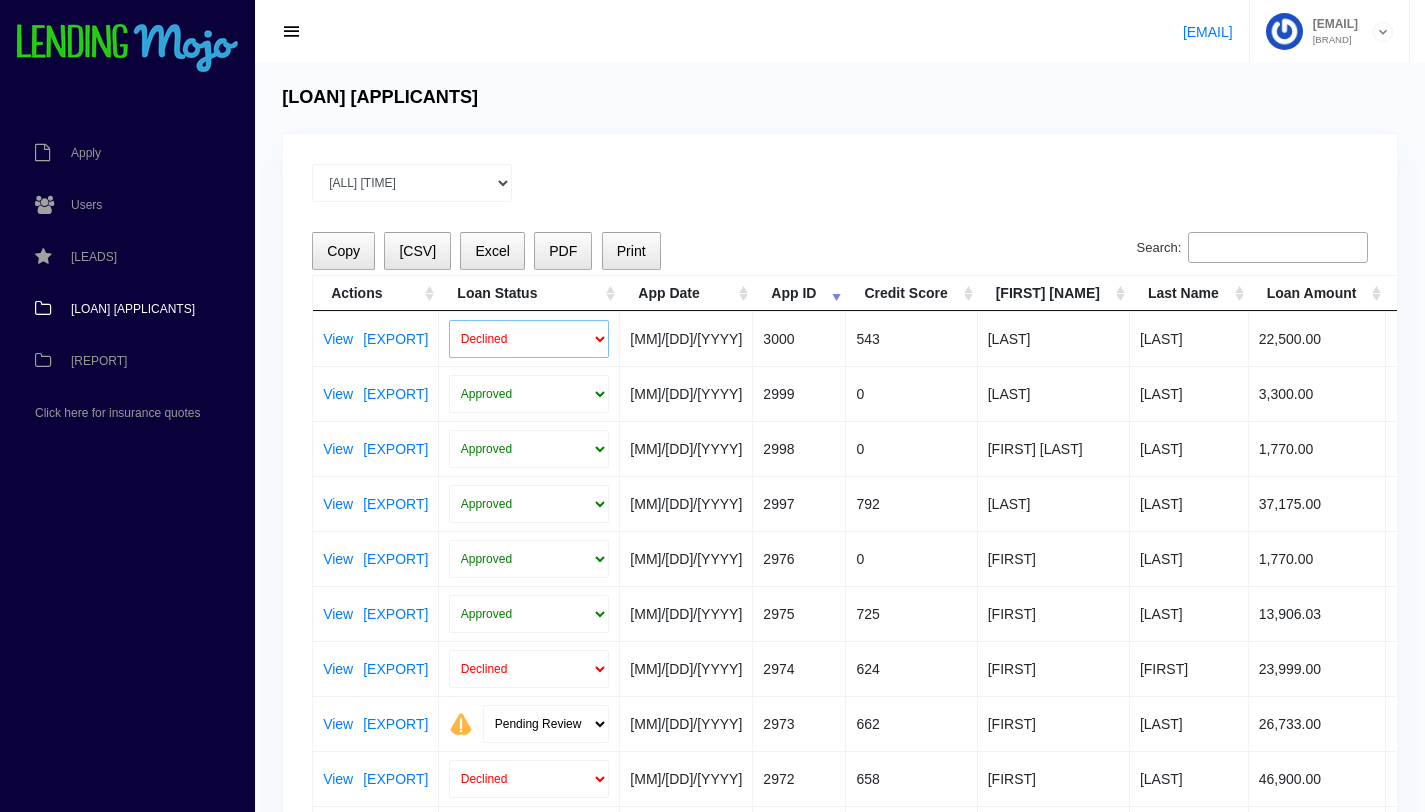 click on "Declined Approved" at bounding box center (529, 339) 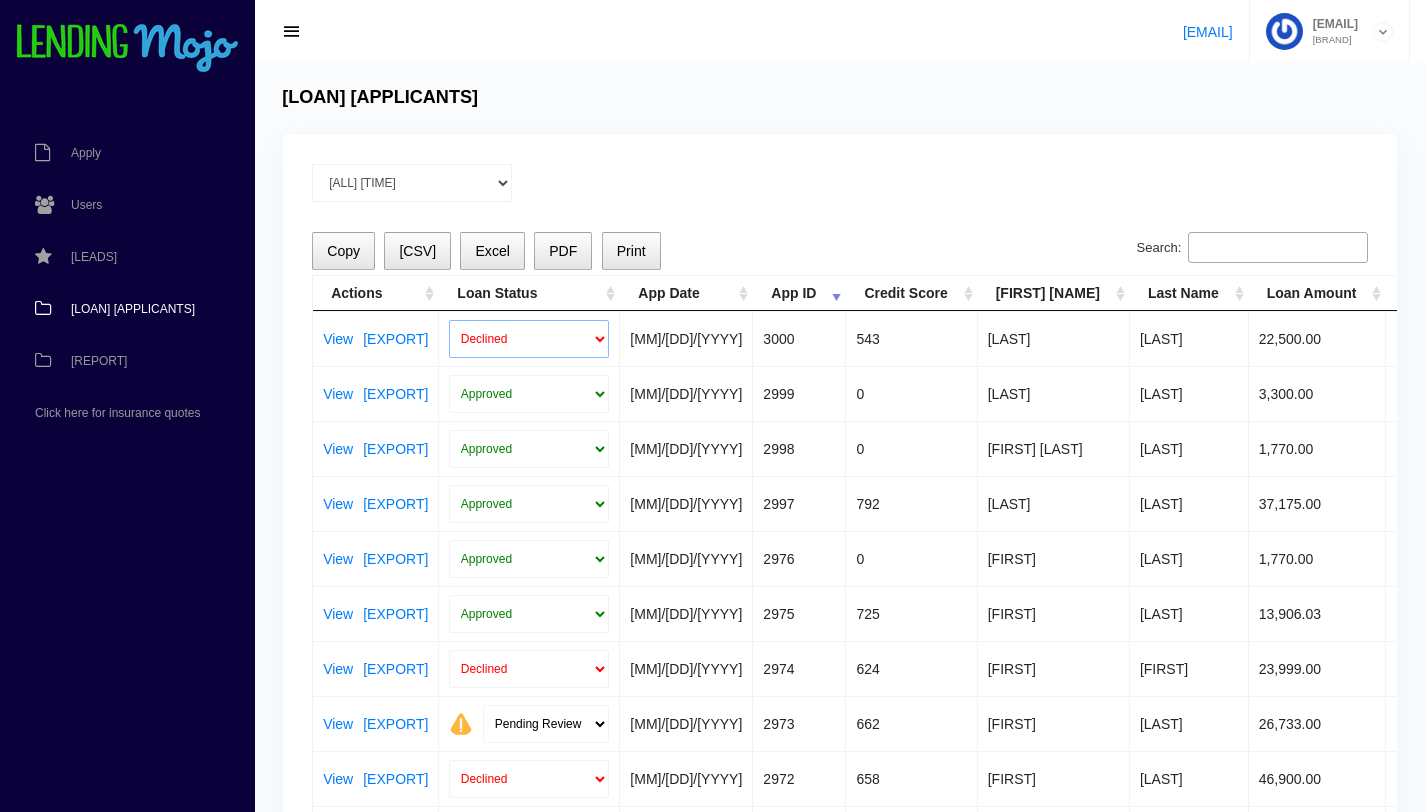click on "Declined Approved" at bounding box center (529, 339) 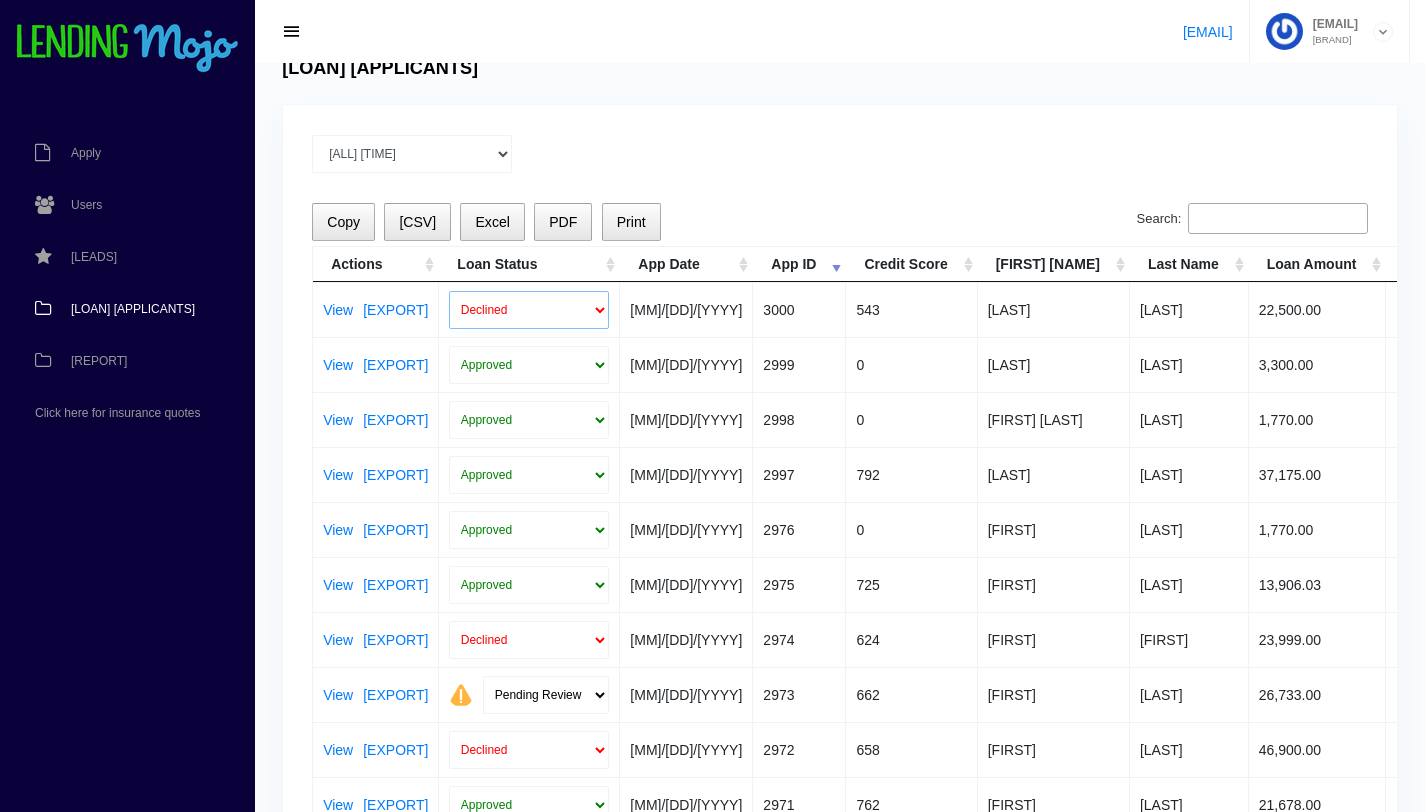 scroll, scrollTop: 353, scrollLeft: 0, axis: vertical 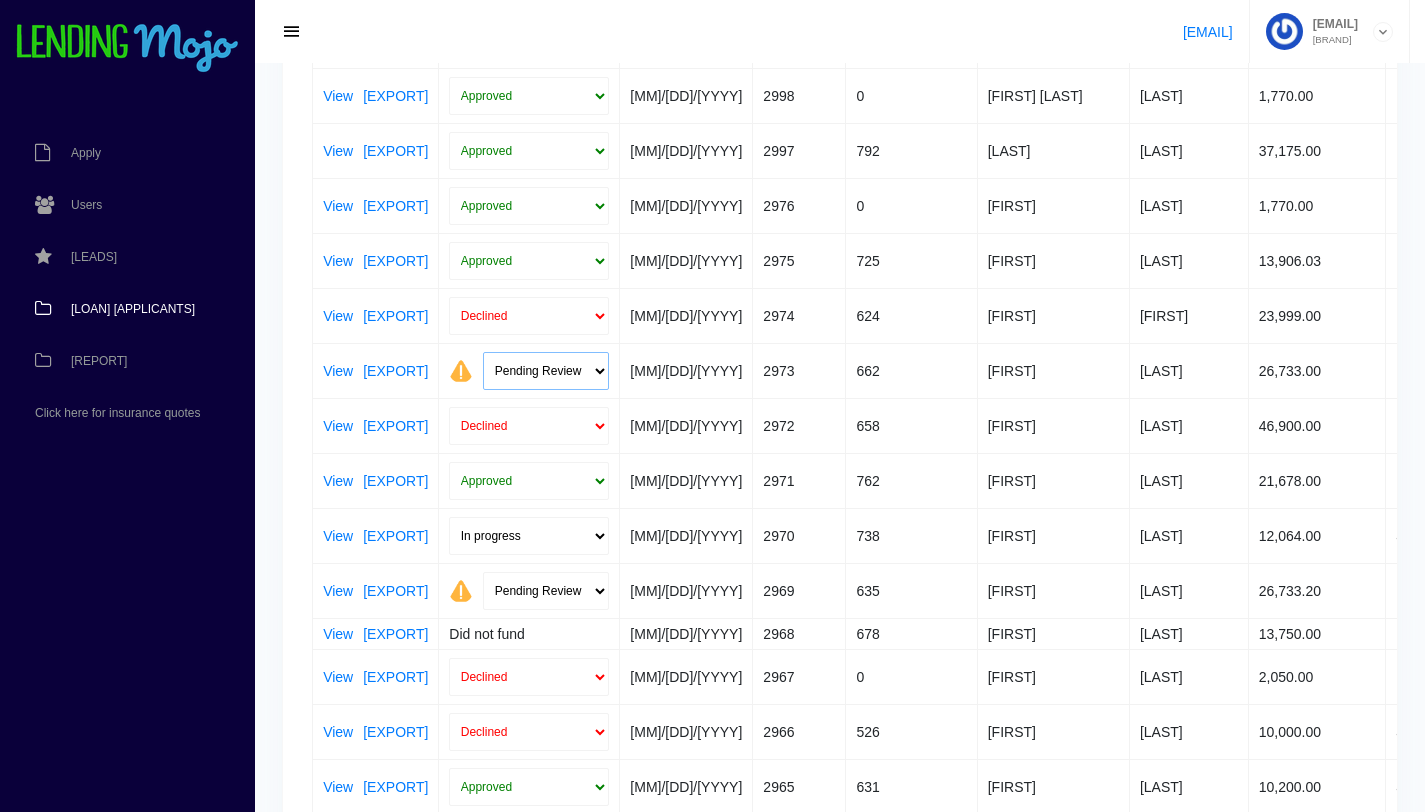 click on "Pending Review Approve Decline Unqualified" at bounding box center (546, 371) 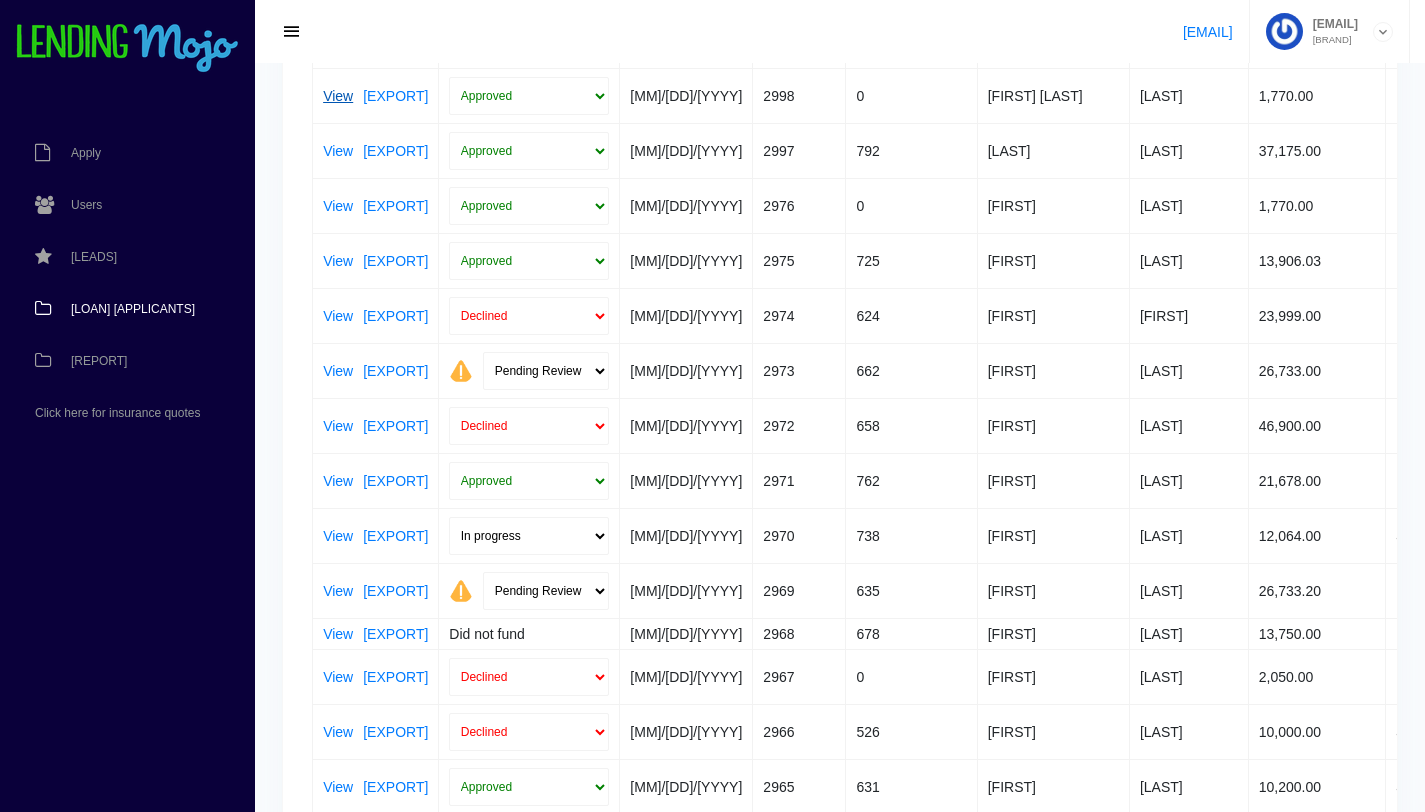 click on "View" at bounding box center (338, 96) 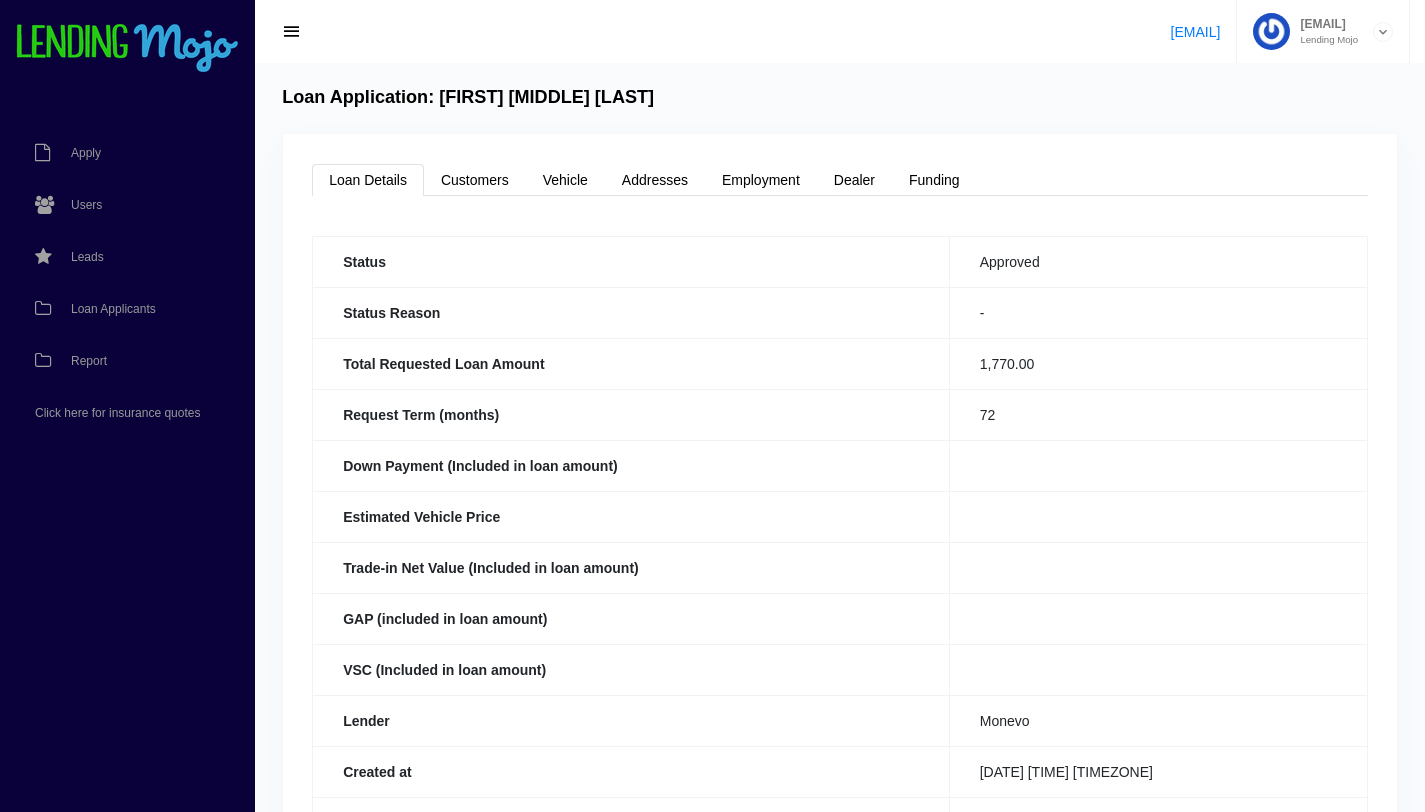 scroll, scrollTop: 0, scrollLeft: 0, axis: both 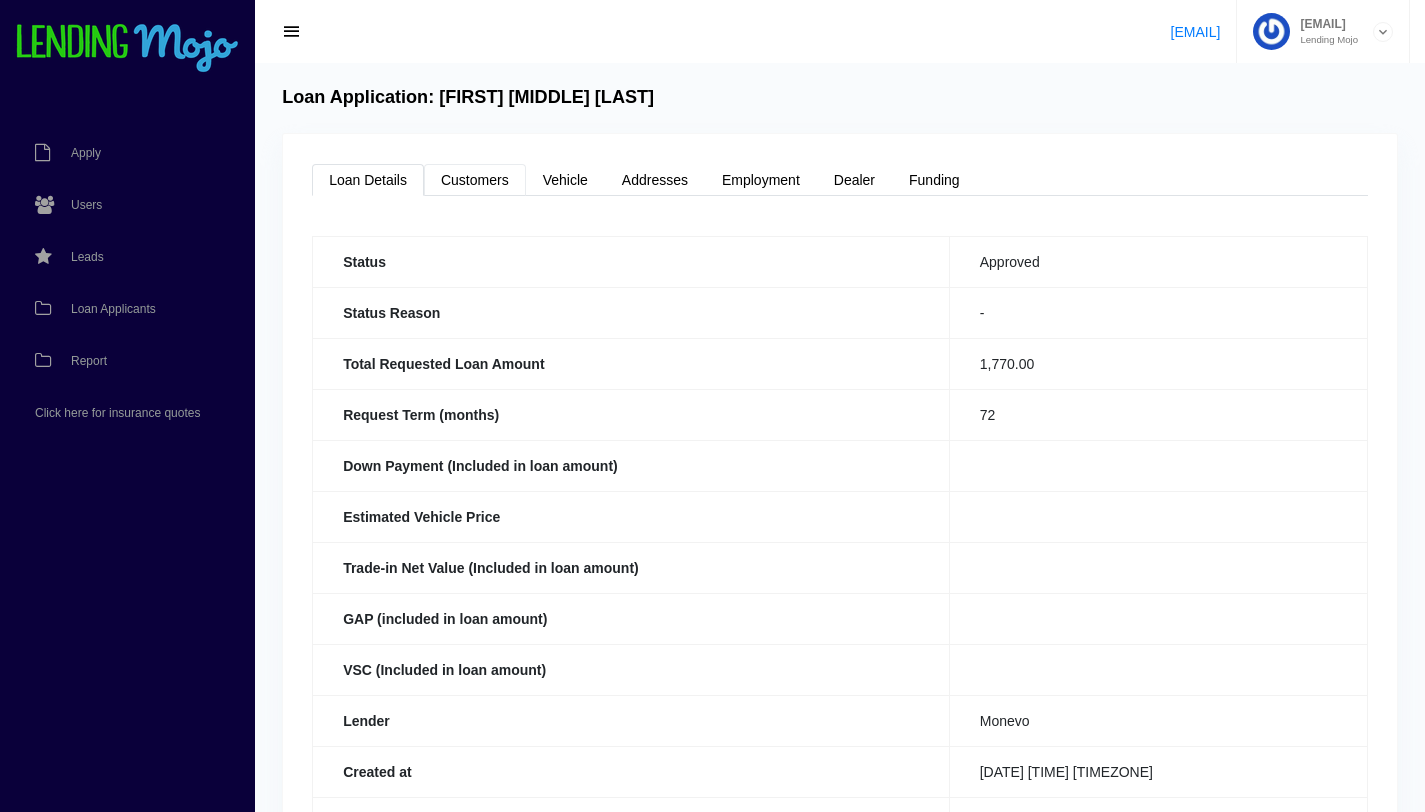 click on "Customers" at bounding box center (475, 180) 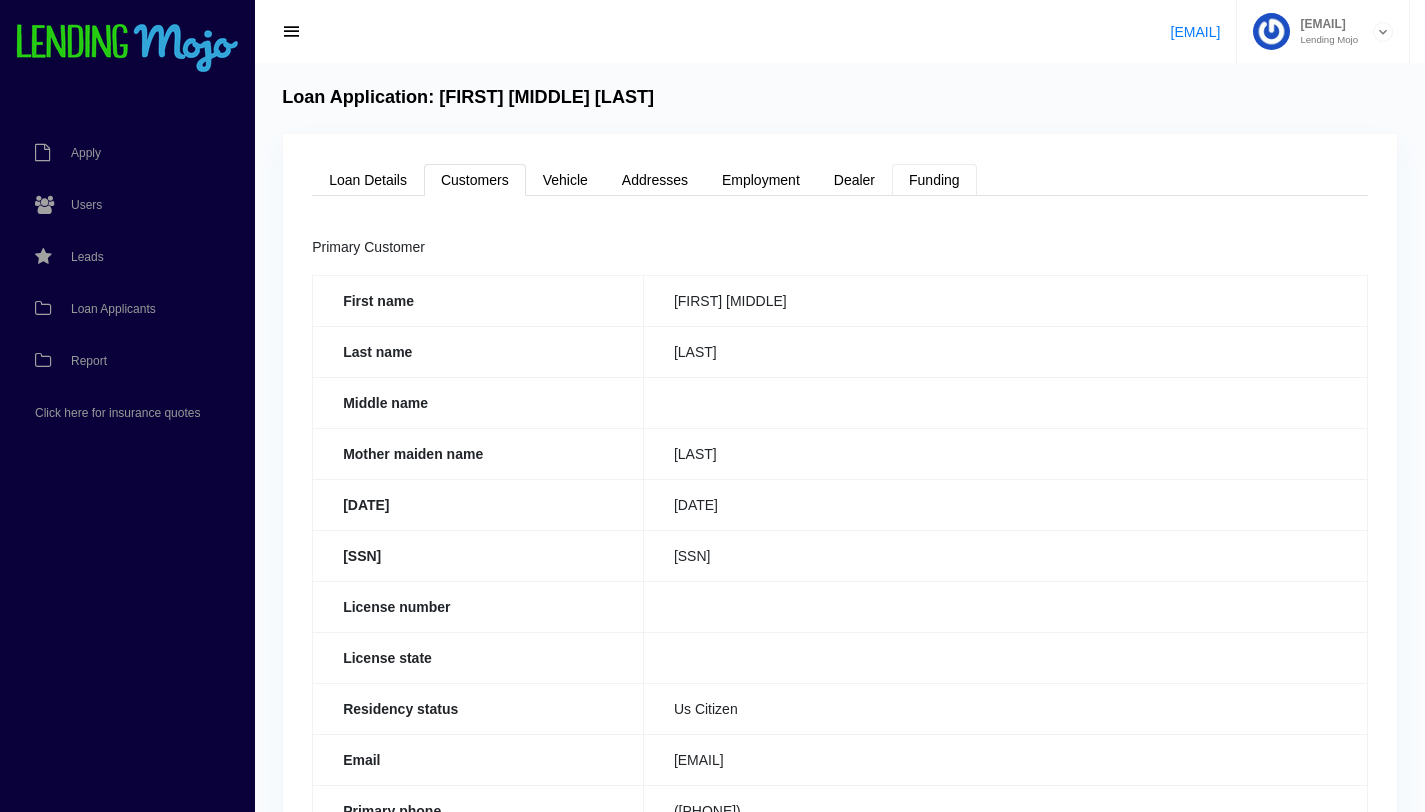 click on "Funding" at bounding box center (934, 180) 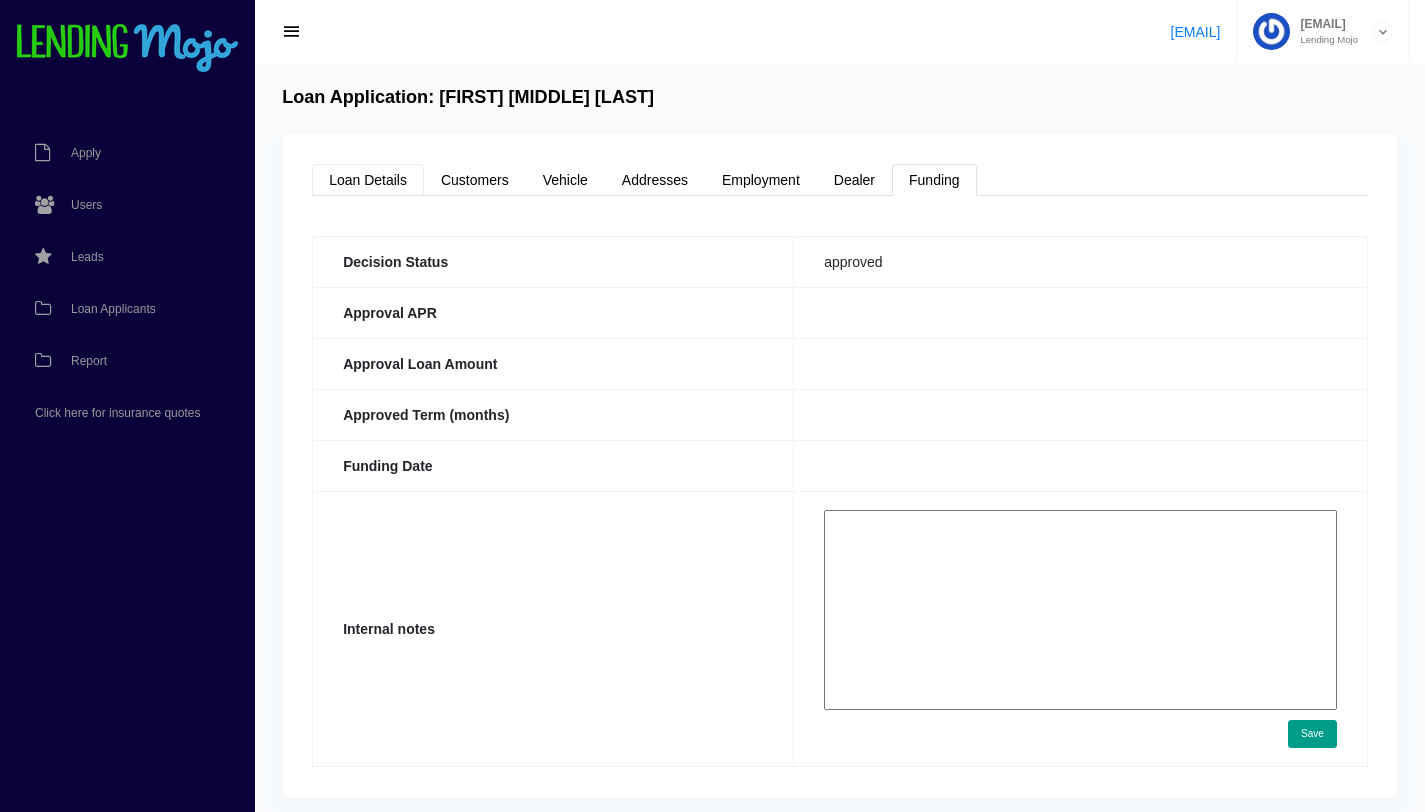 click on "Loan Details" at bounding box center [368, 180] 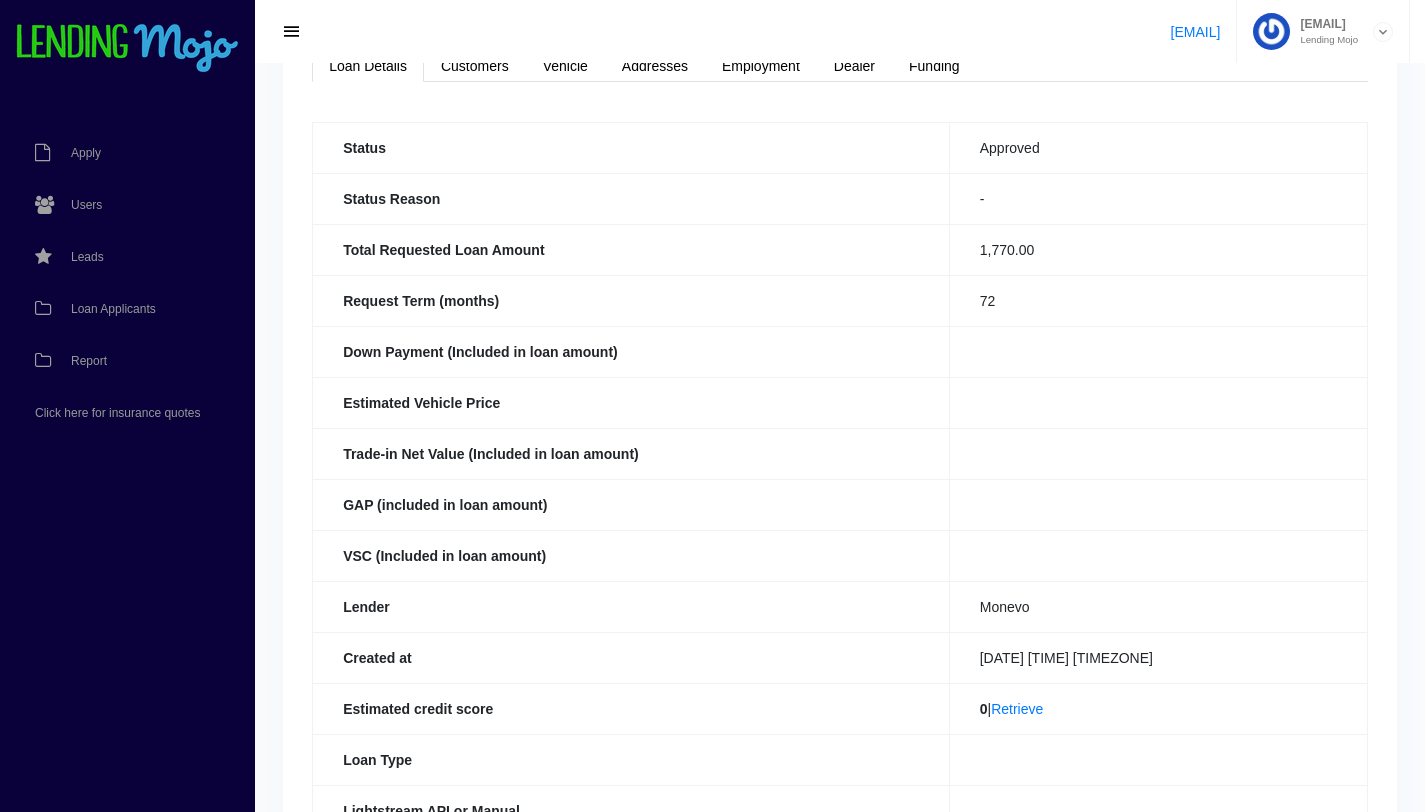 scroll, scrollTop: 0, scrollLeft: 0, axis: both 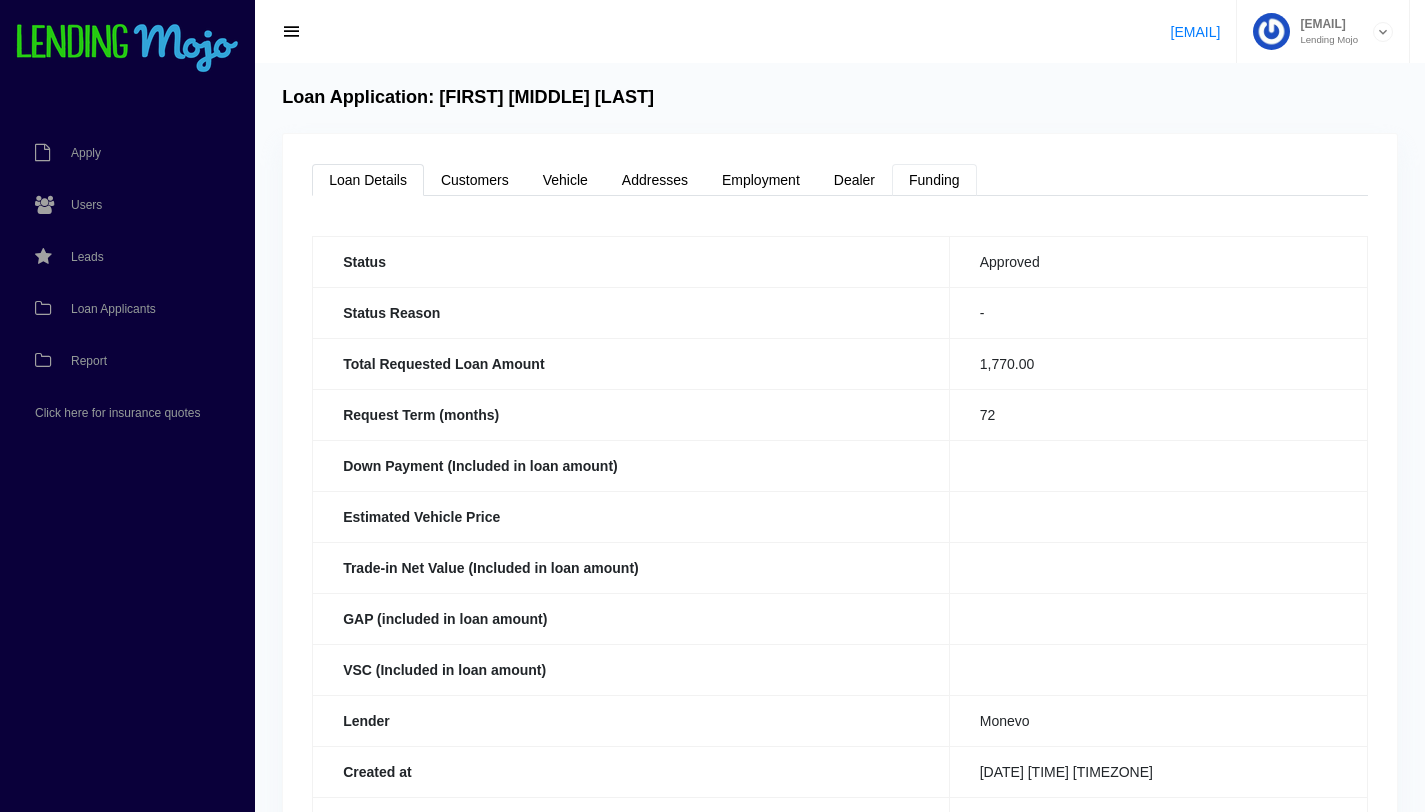 click on "Funding" at bounding box center (934, 180) 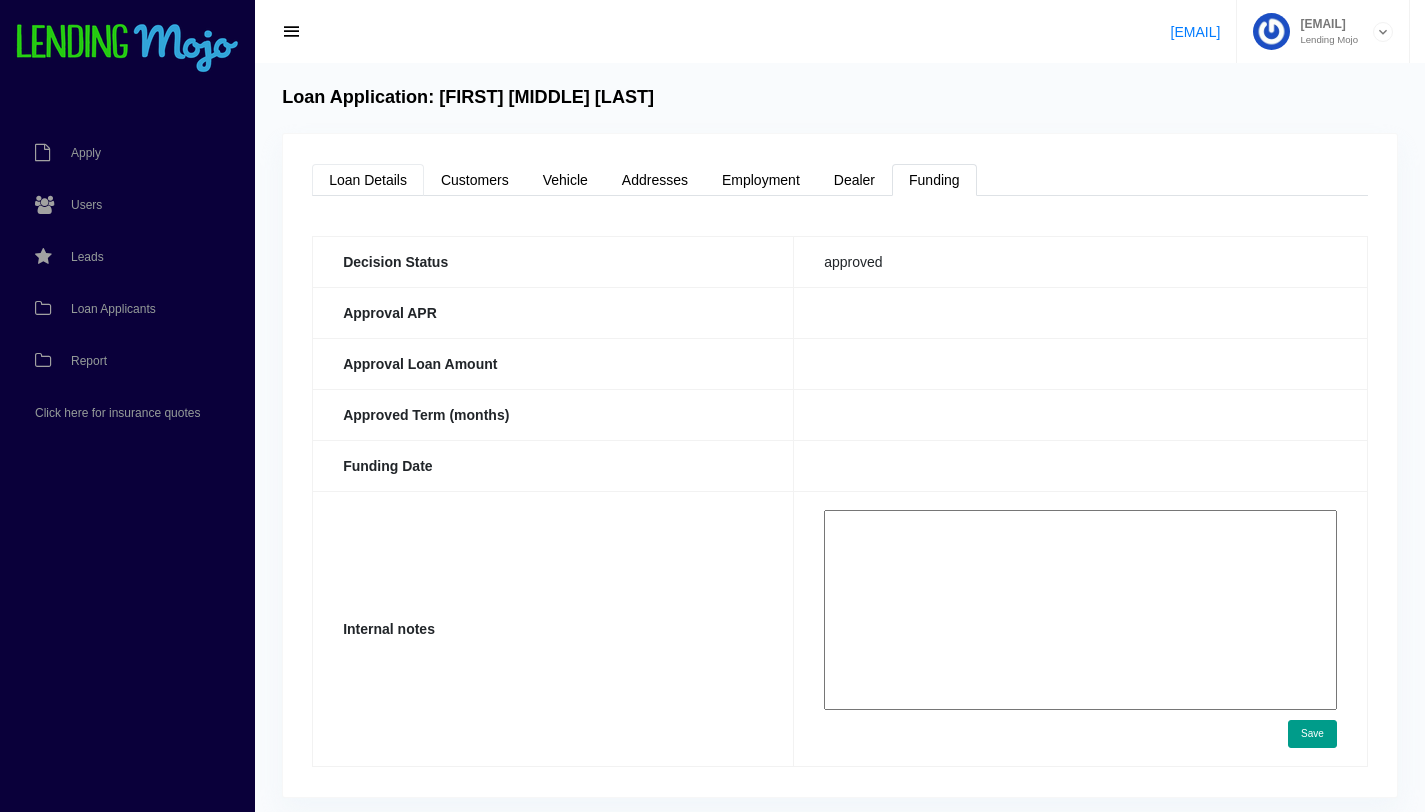 click on "Loan Details" at bounding box center (368, 180) 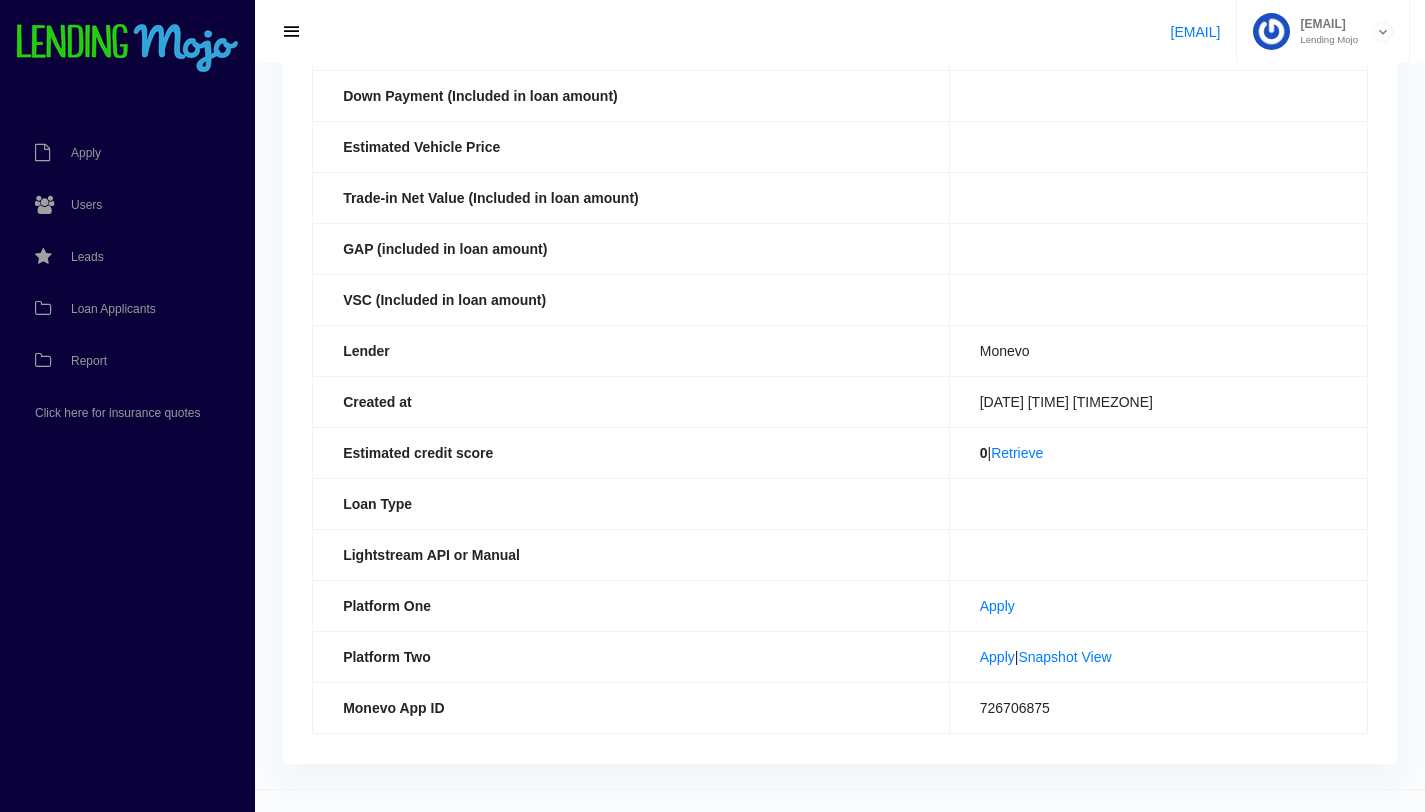 scroll, scrollTop: 407, scrollLeft: 0, axis: vertical 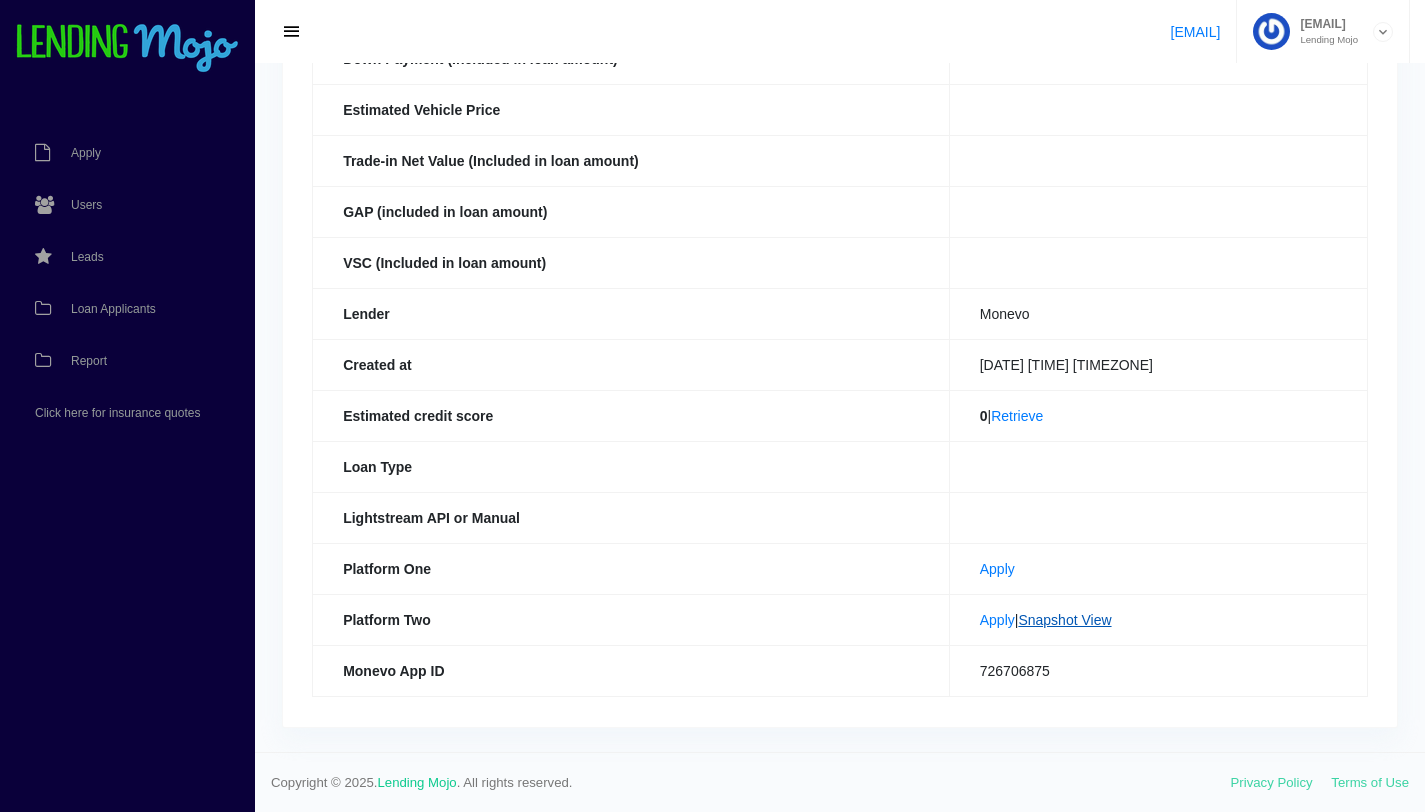 click on "Snapshot View" at bounding box center (1064, 620) 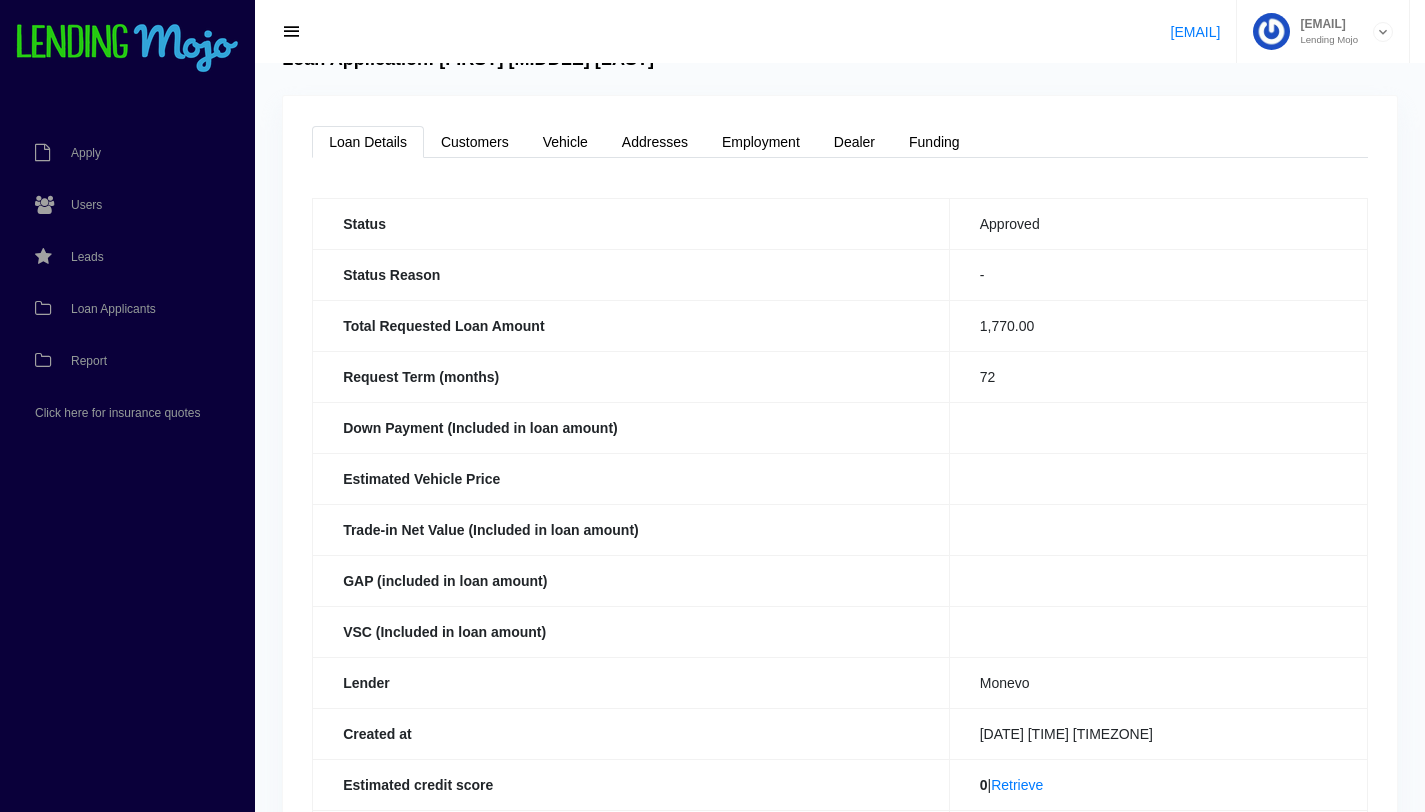 scroll, scrollTop: 0, scrollLeft: 0, axis: both 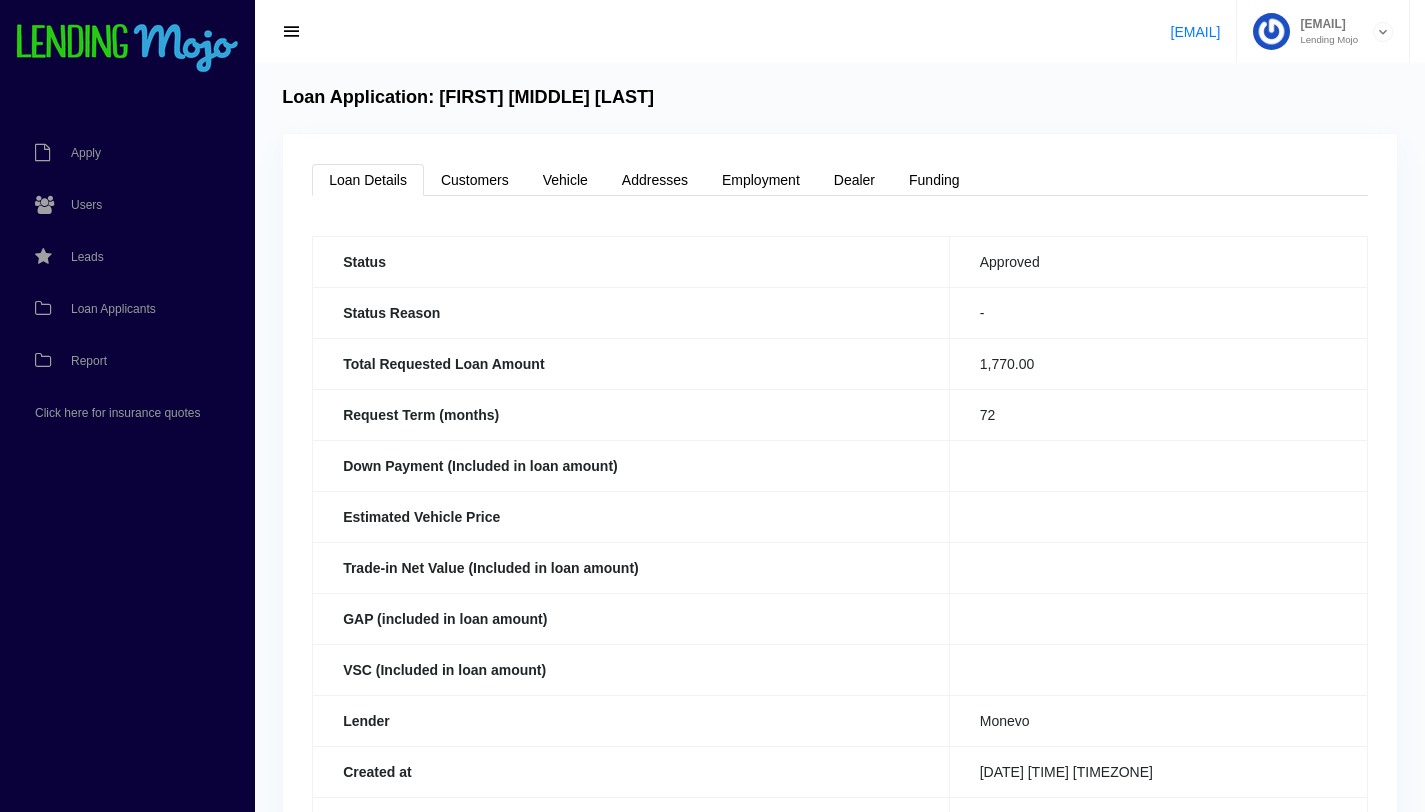 click on "Loan Details
Customers
Vehicle
Addresses
Employment
Dealer
Funding" at bounding box center [840, 180] 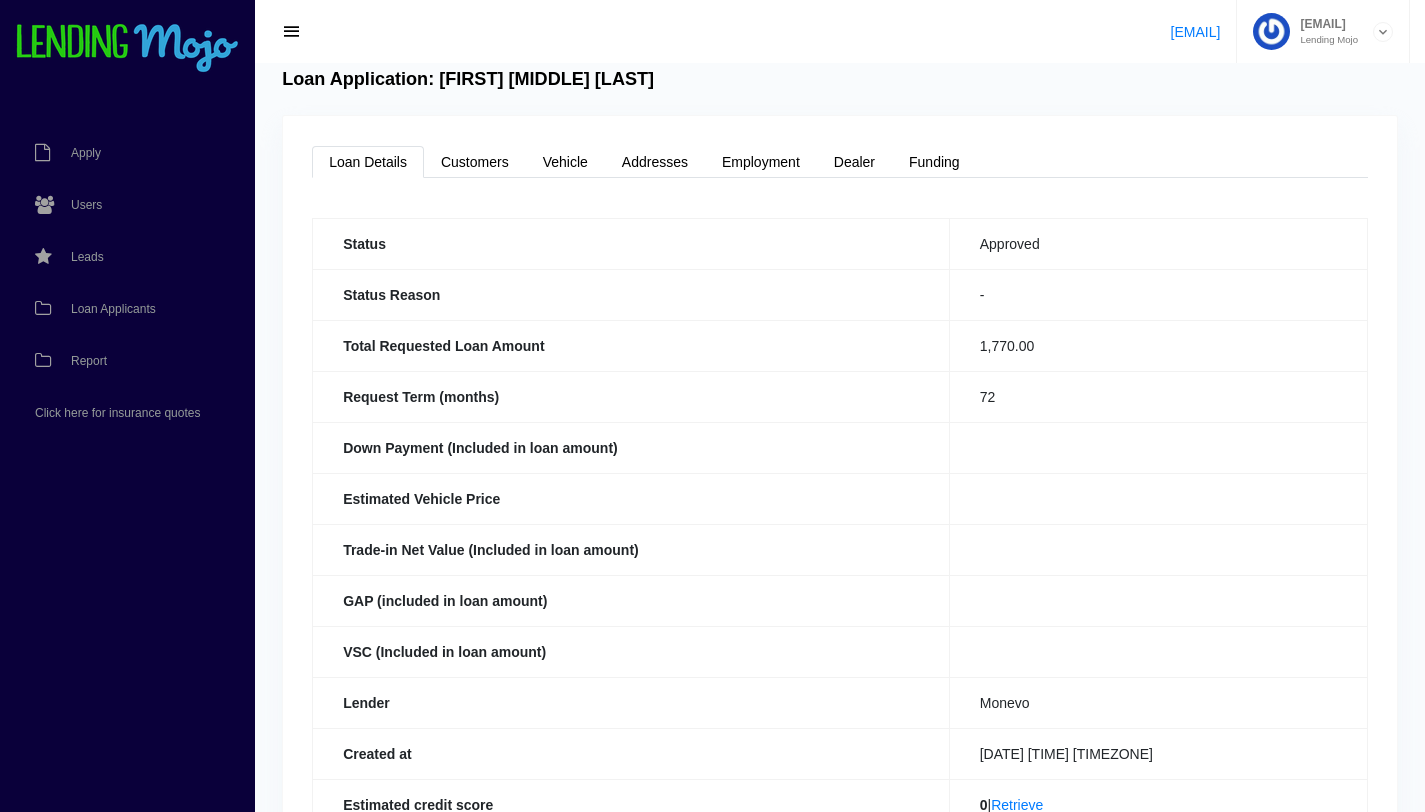 scroll, scrollTop: 0, scrollLeft: 0, axis: both 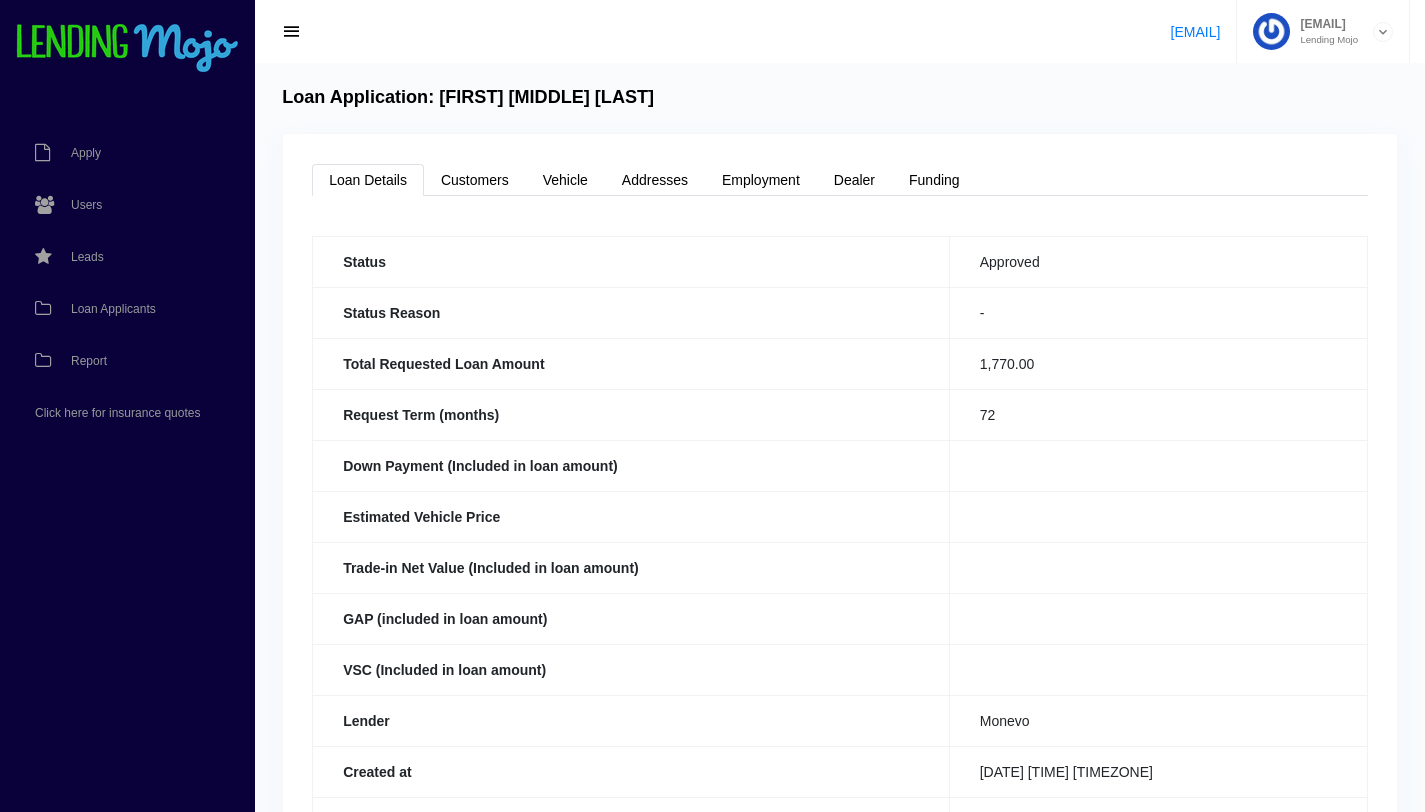 click on "Loan Details
Customers
Vehicle
Addresses
Employment
Dealer
Funding
Status
Approved
Status Reason
-
Total Requested Loan Amount
1,770.00
Request Term (months)
72
Down Payment (Included in loan amount)
Estimated Vehicle Price
Trade-in Net Value (Included in loan amount)
GAP (included in loan amount)
VSC (Included in loan amount)
Lender
Monevo
Created at
07/01/2025 09:38 AM CDT
Estimated credit score
0    |    Retrieve" at bounding box center [840, 634] 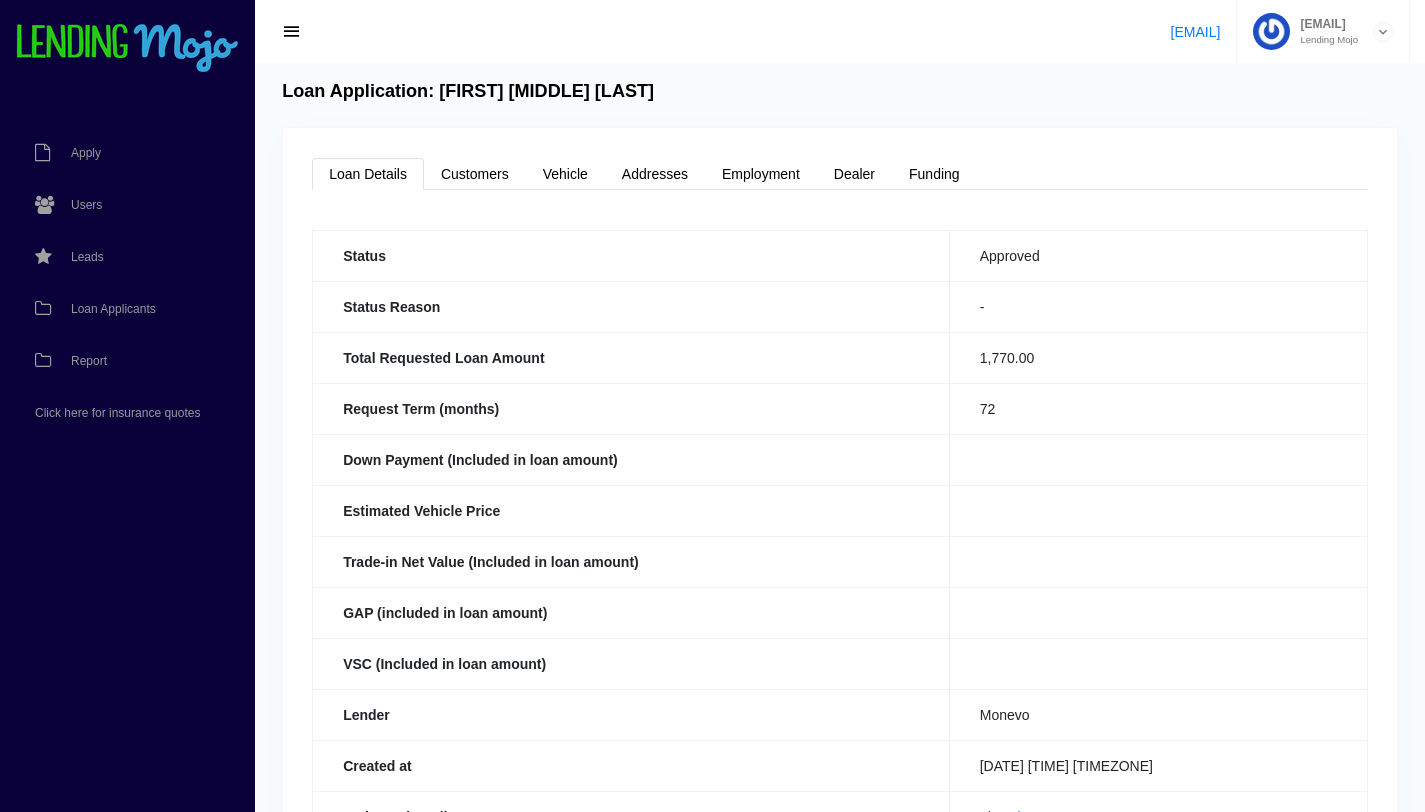 scroll, scrollTop: 0, scrollLeft: 0, axis: both 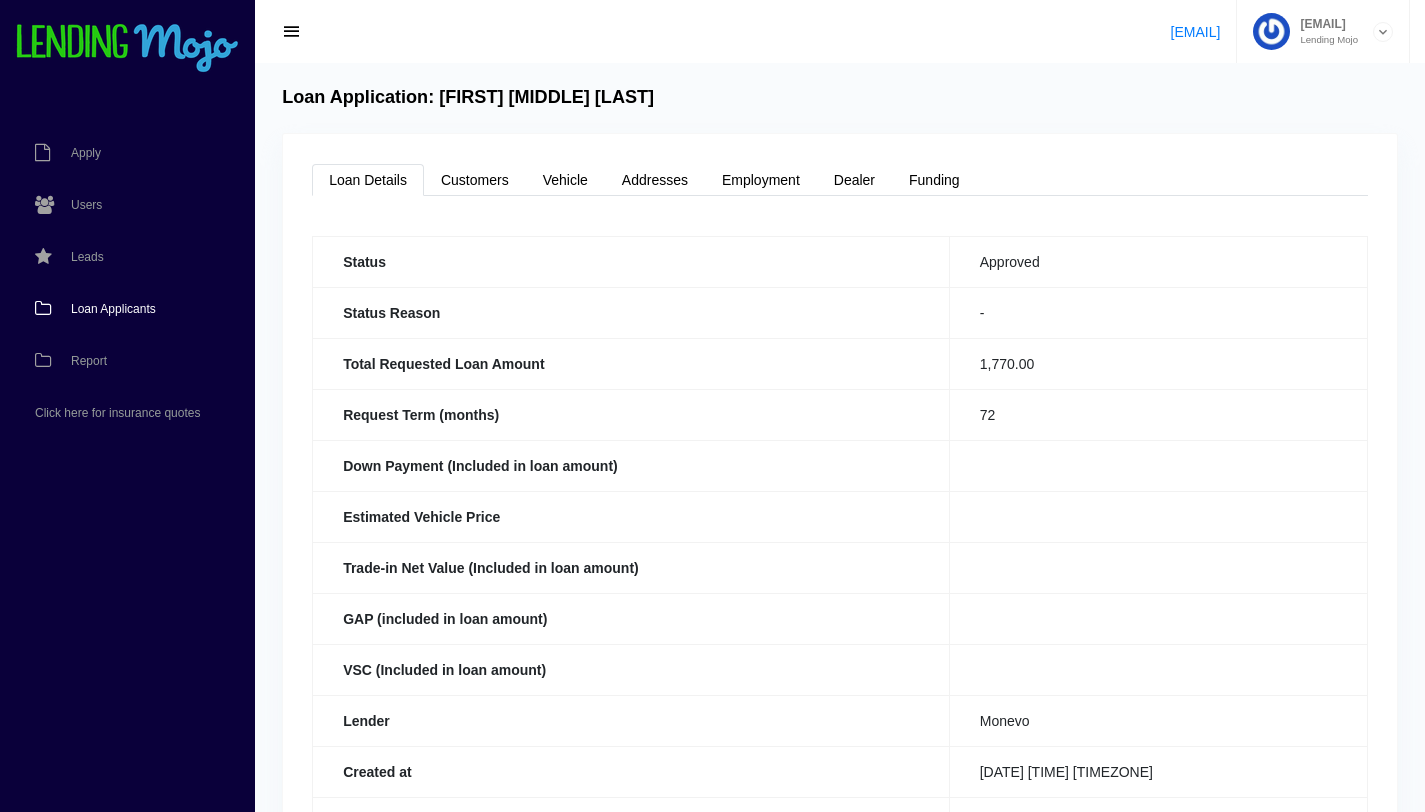 click on "Loan Applicants" at bounding box center (113, 309) 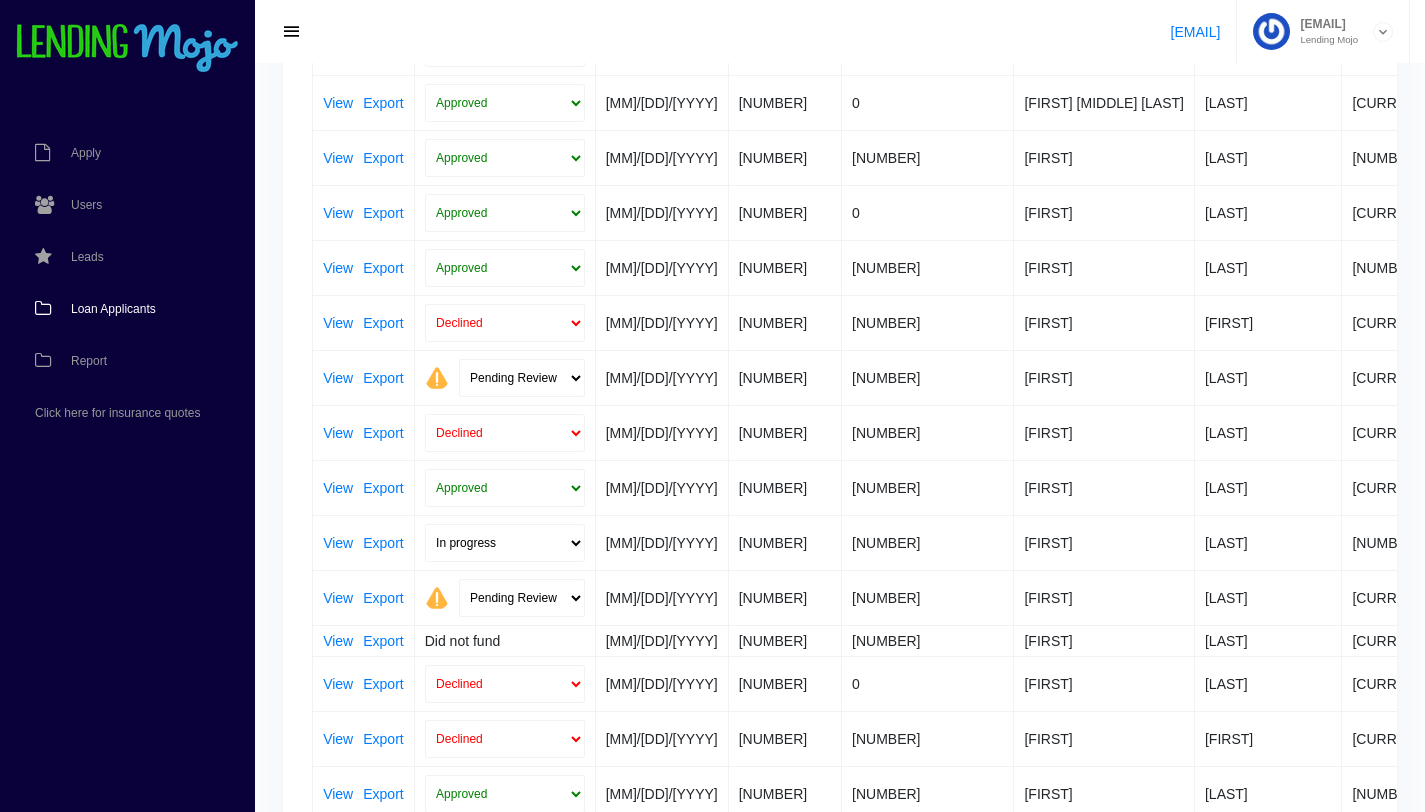 scroll, scrollTop: 267, scrollLeft: 0, axis: vertical 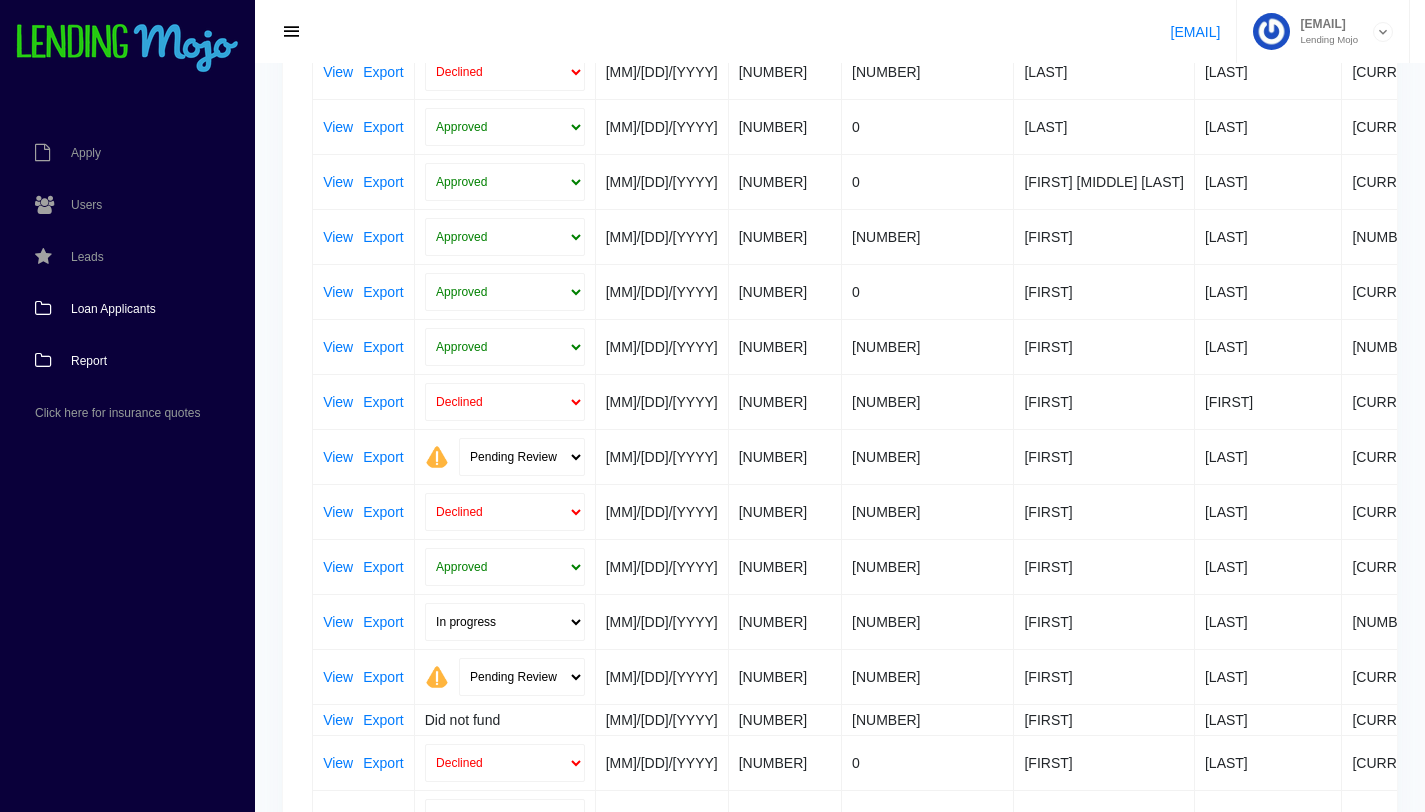 click on "Report" at bounding box center [117, 361] 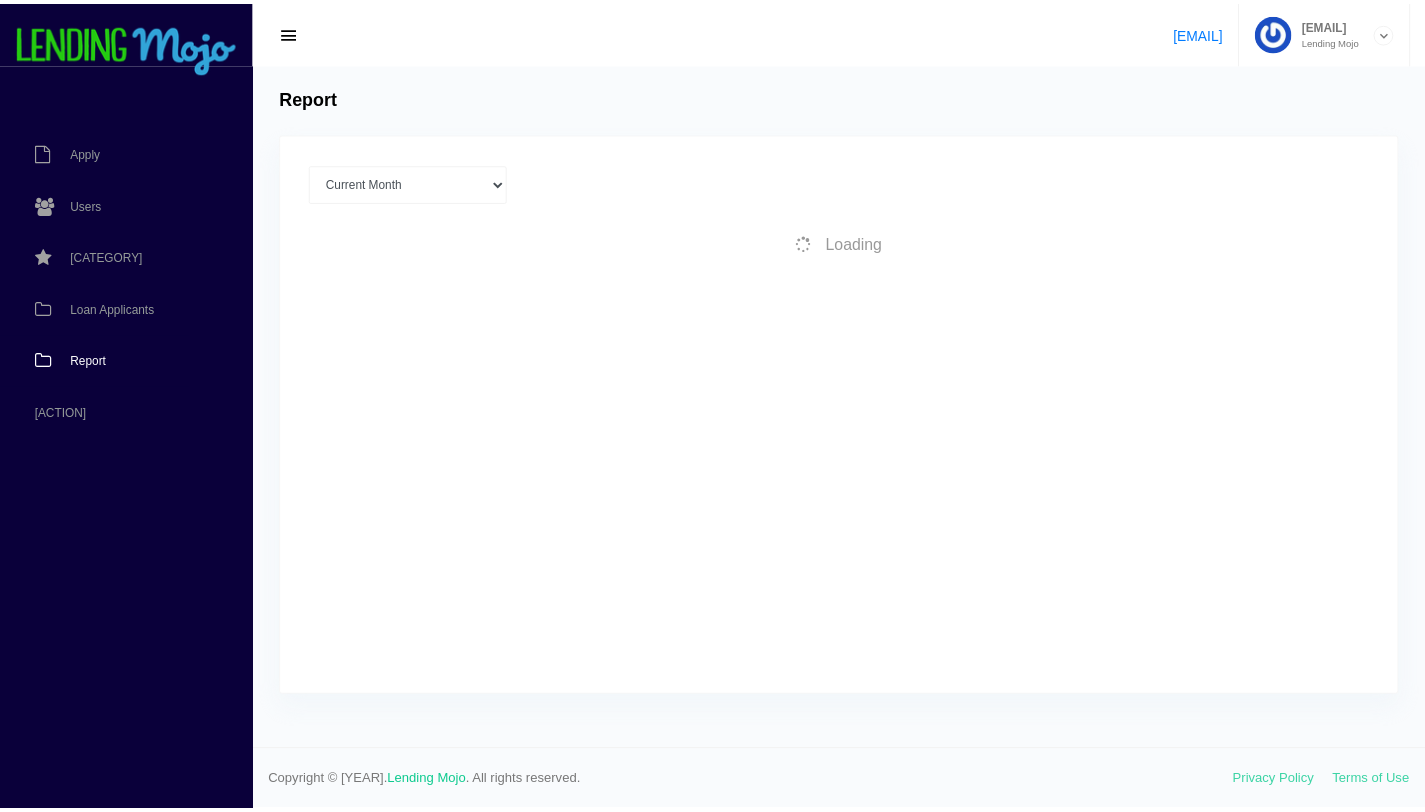scroll, scrollTop: 0, scrollLeft: 0, axis: both 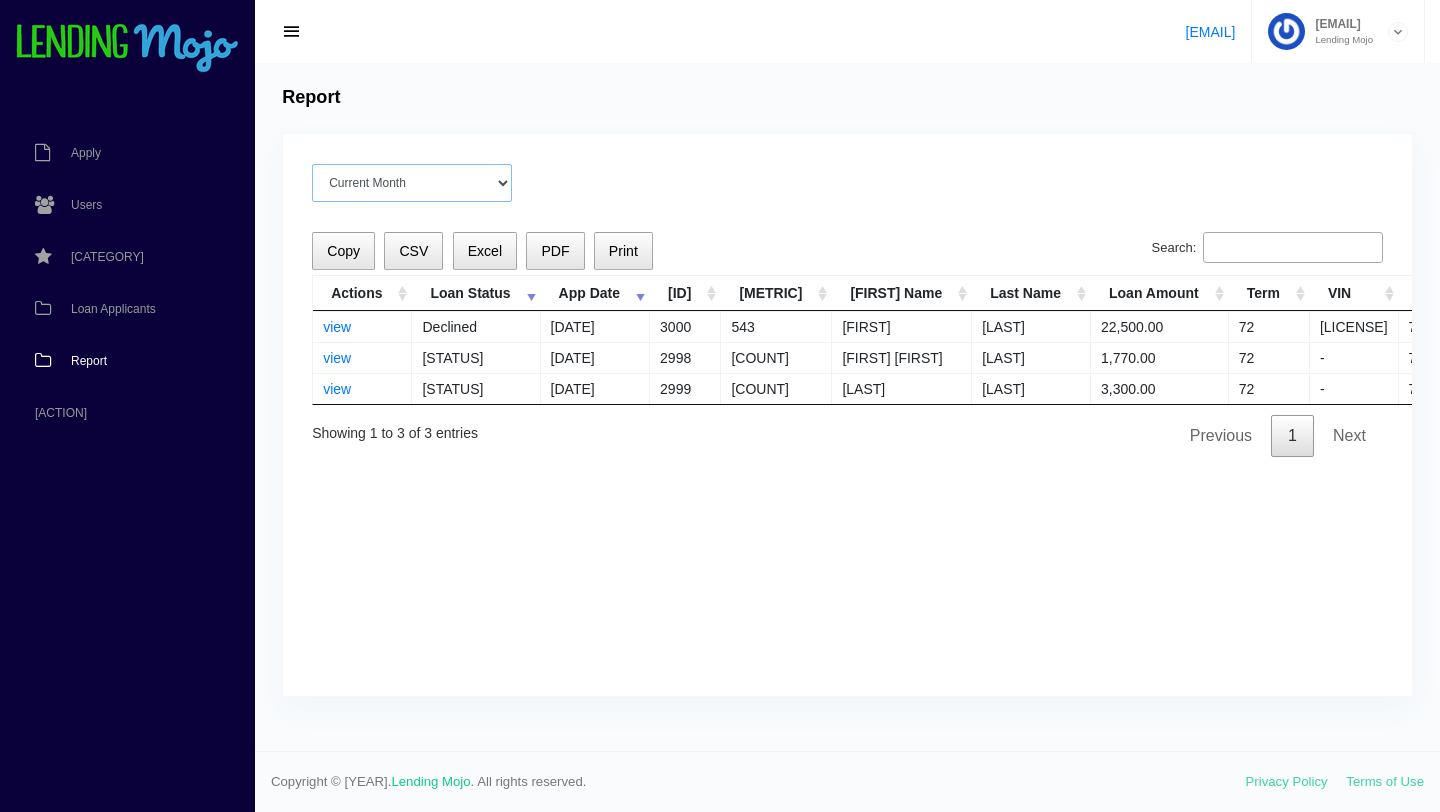 click on "[DATE]" at bounding box center [412, 183] 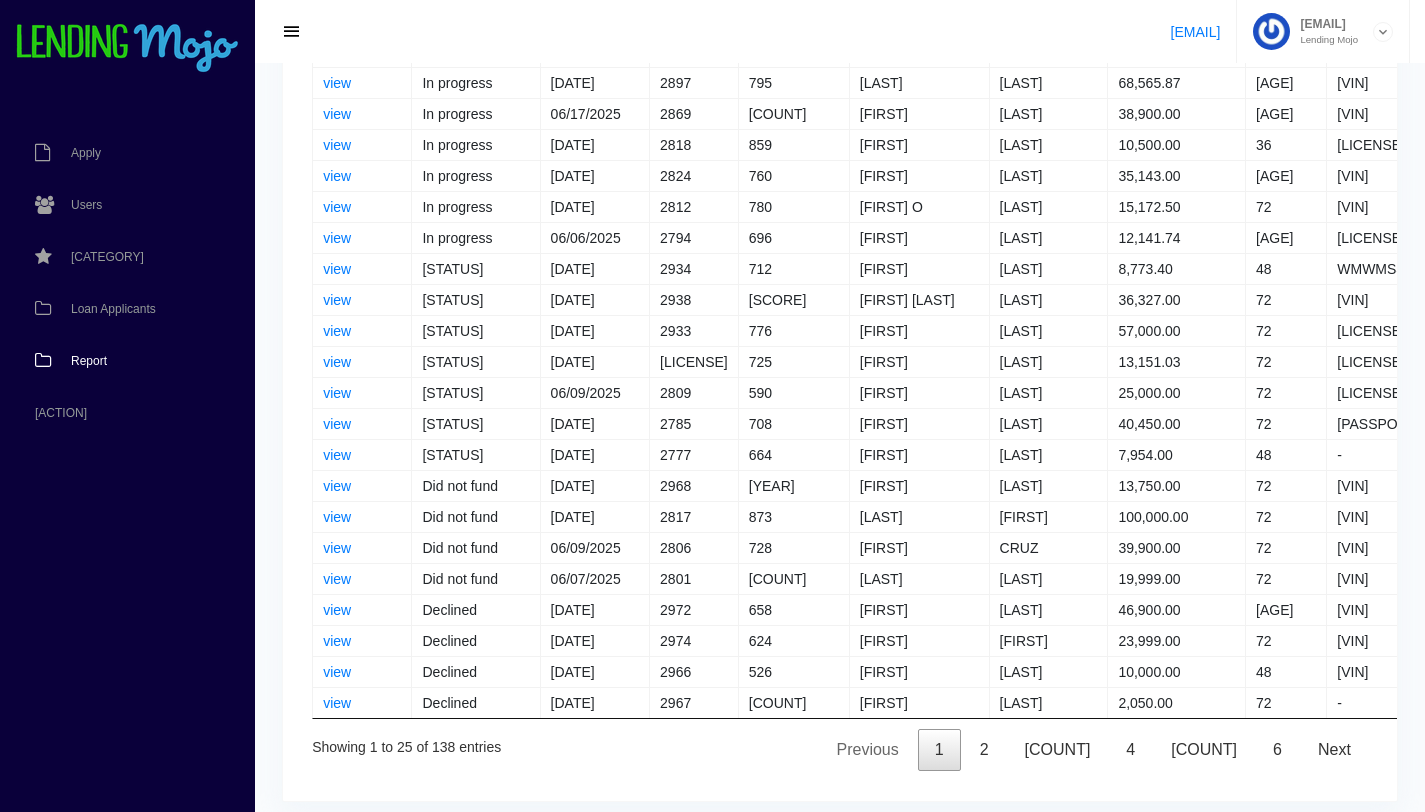 scroll, scrollTop: 458, scrollLeft: 0, axis: vertical 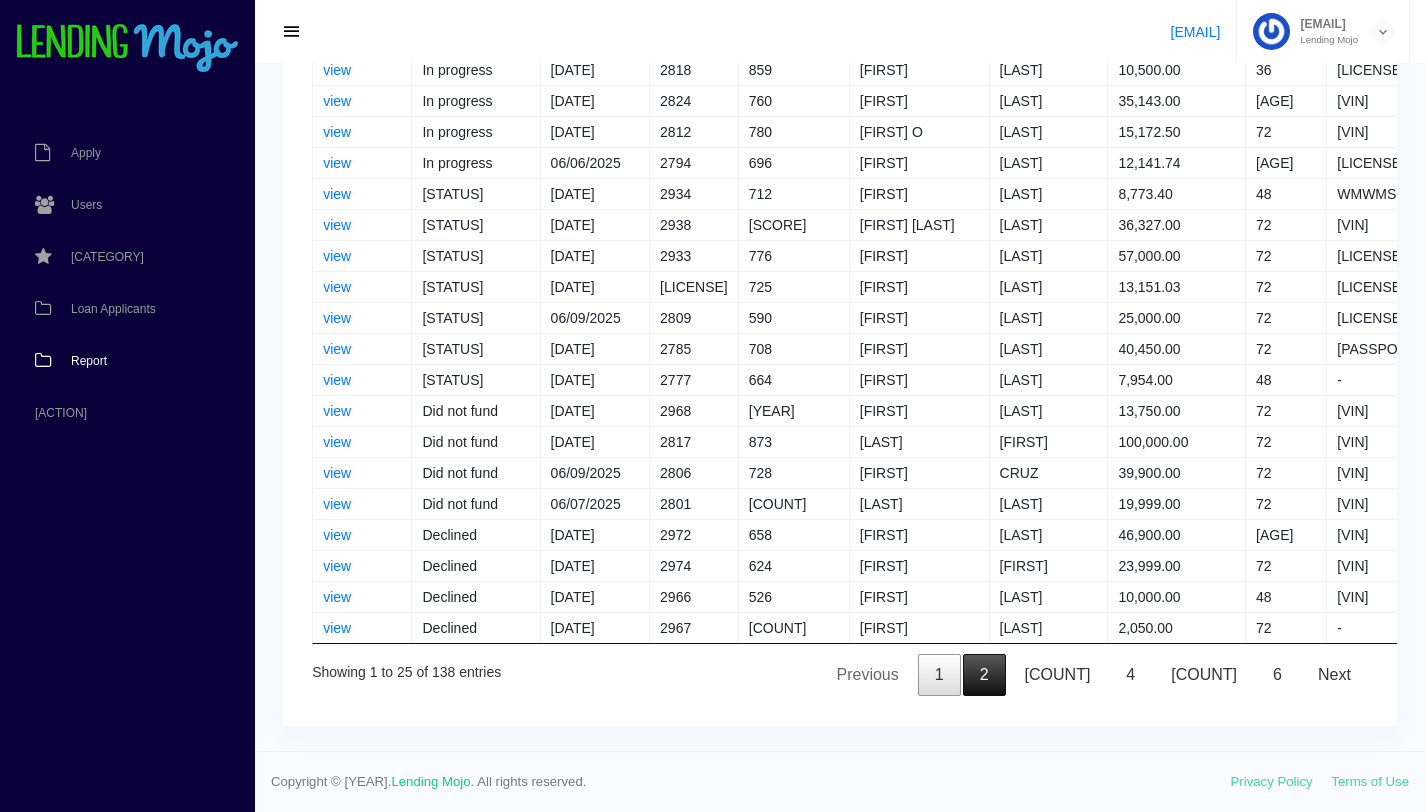 click on "2" at bounding box center [984, 675] 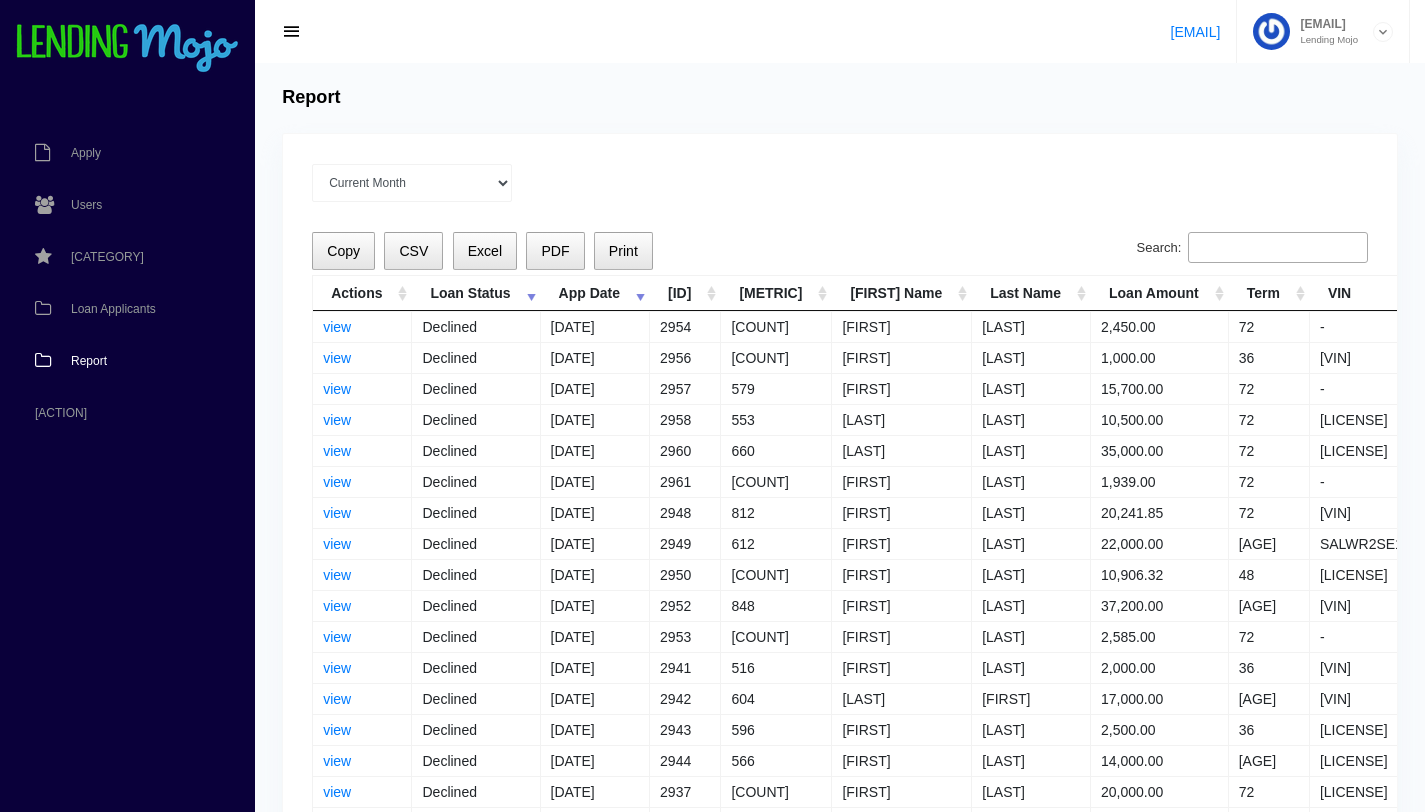 scroll, scrollTop: 421, scrollLeft: 0, axis: vertical 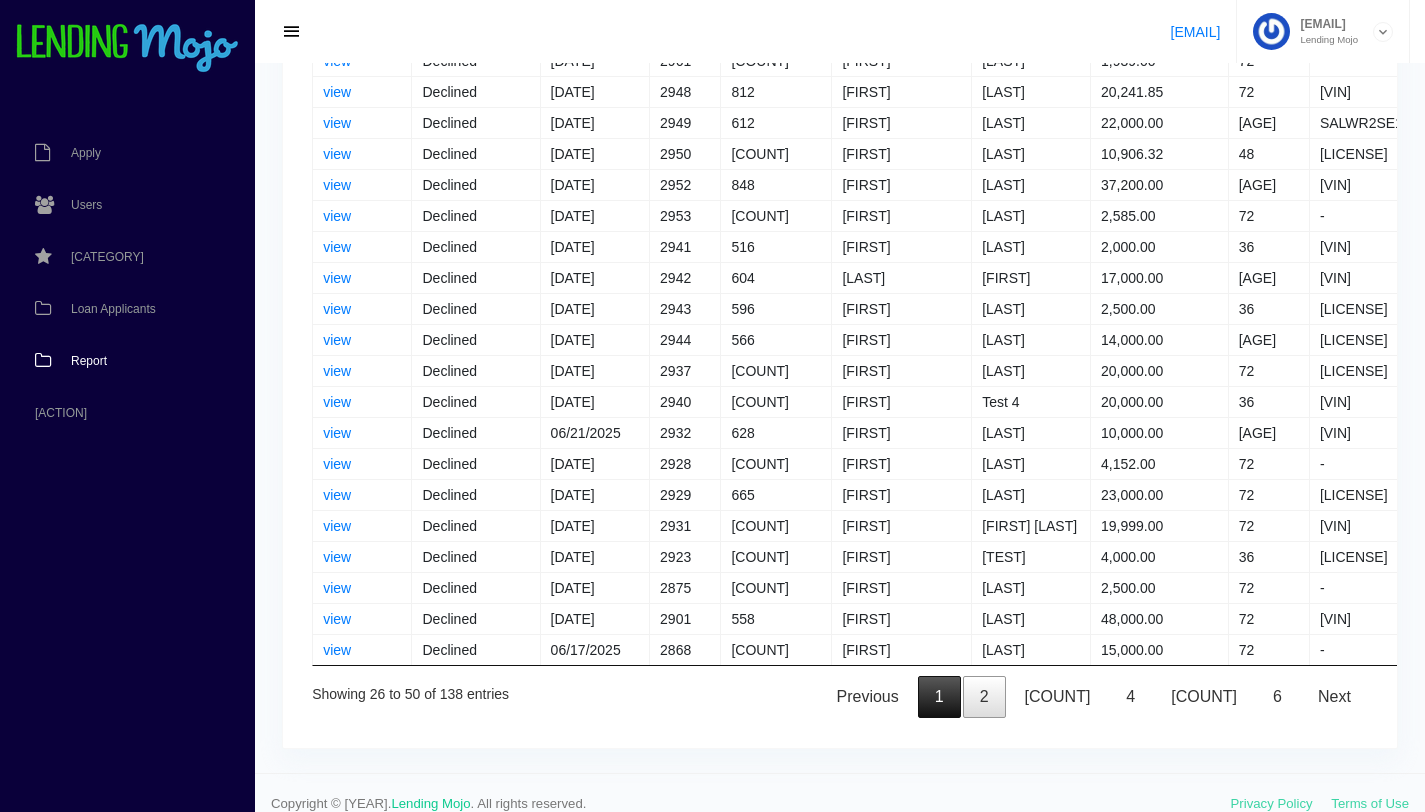 click on "1" at bounding box center (939, 697) 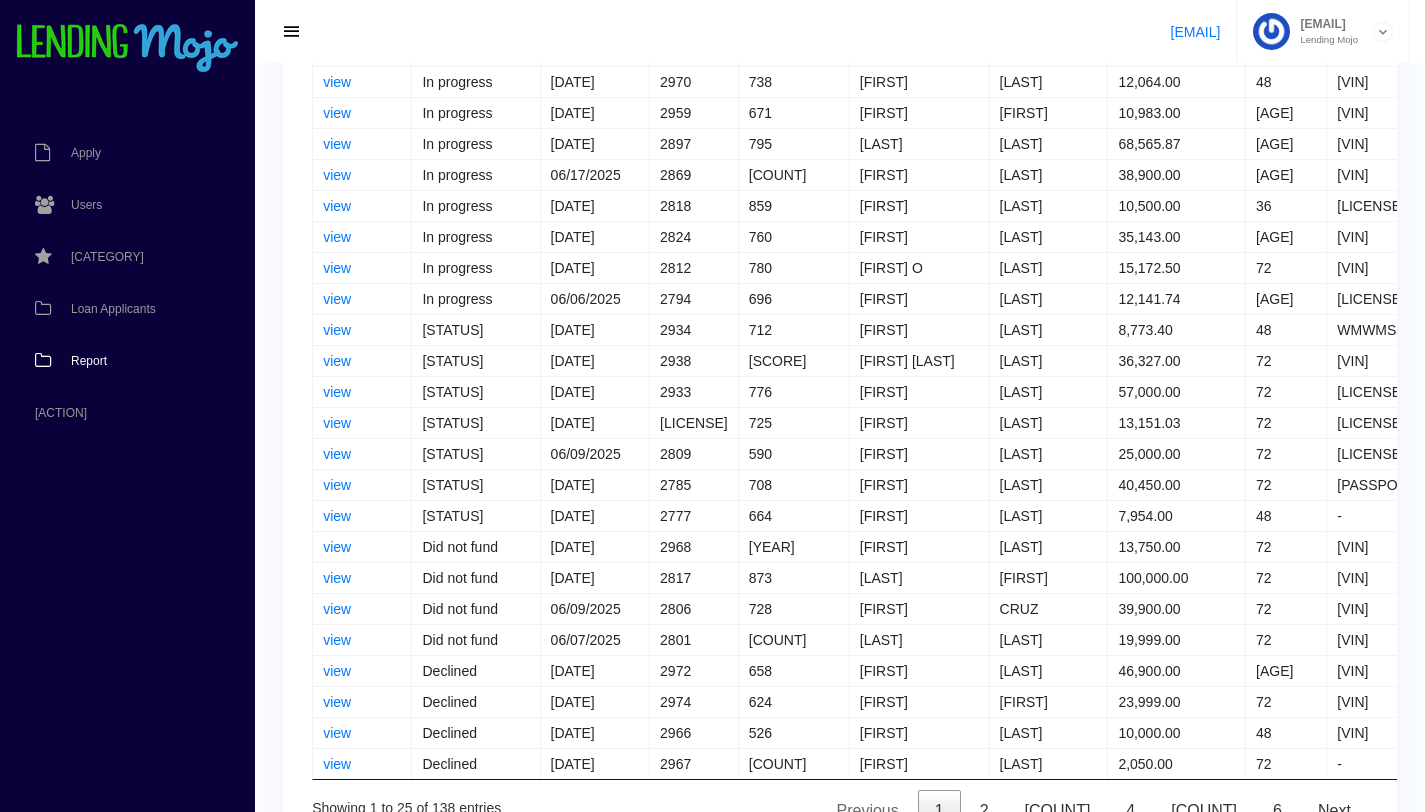 scroll, scrollTop: 41, scrollLeft: 0, axis: vertical 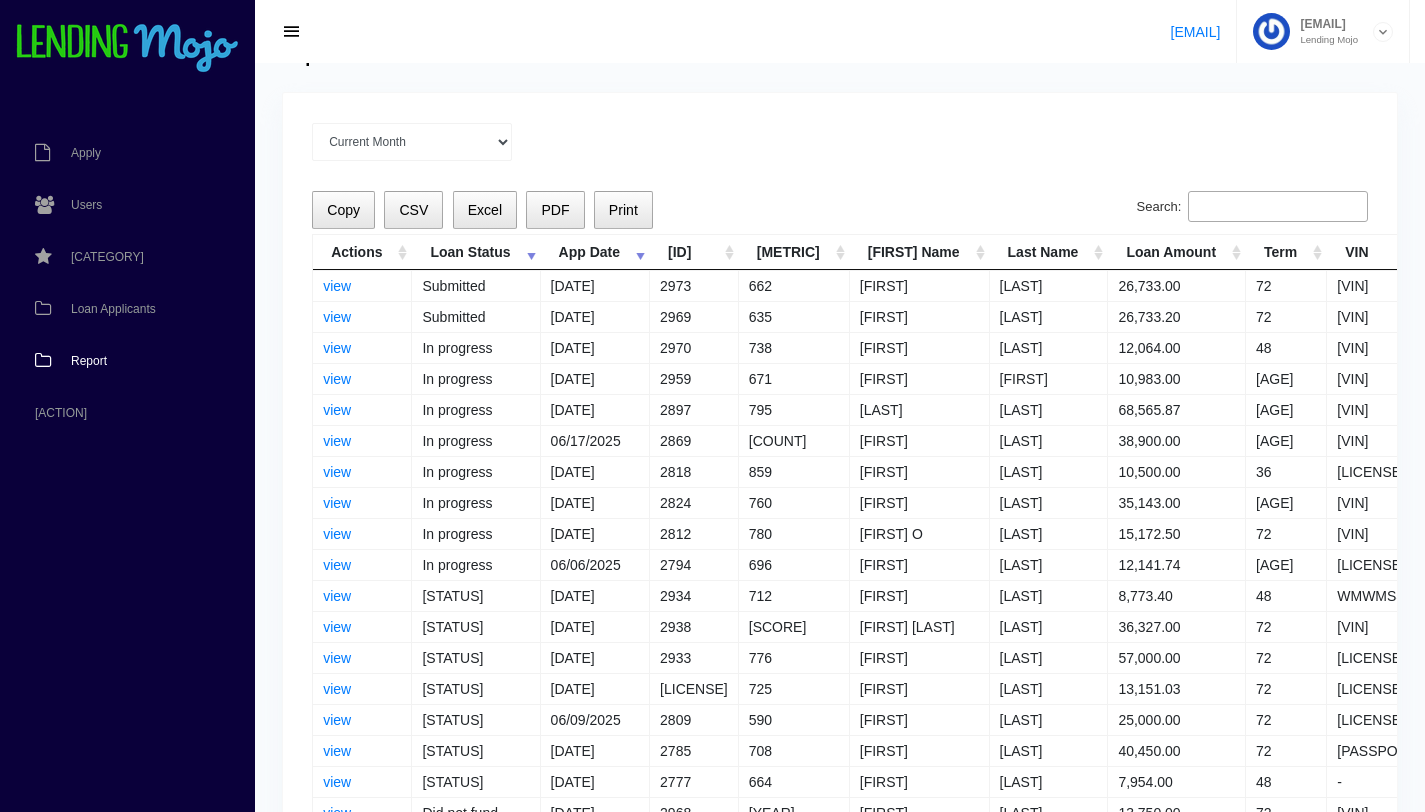 click on "Loan Status" at bounding box center (476, 252) 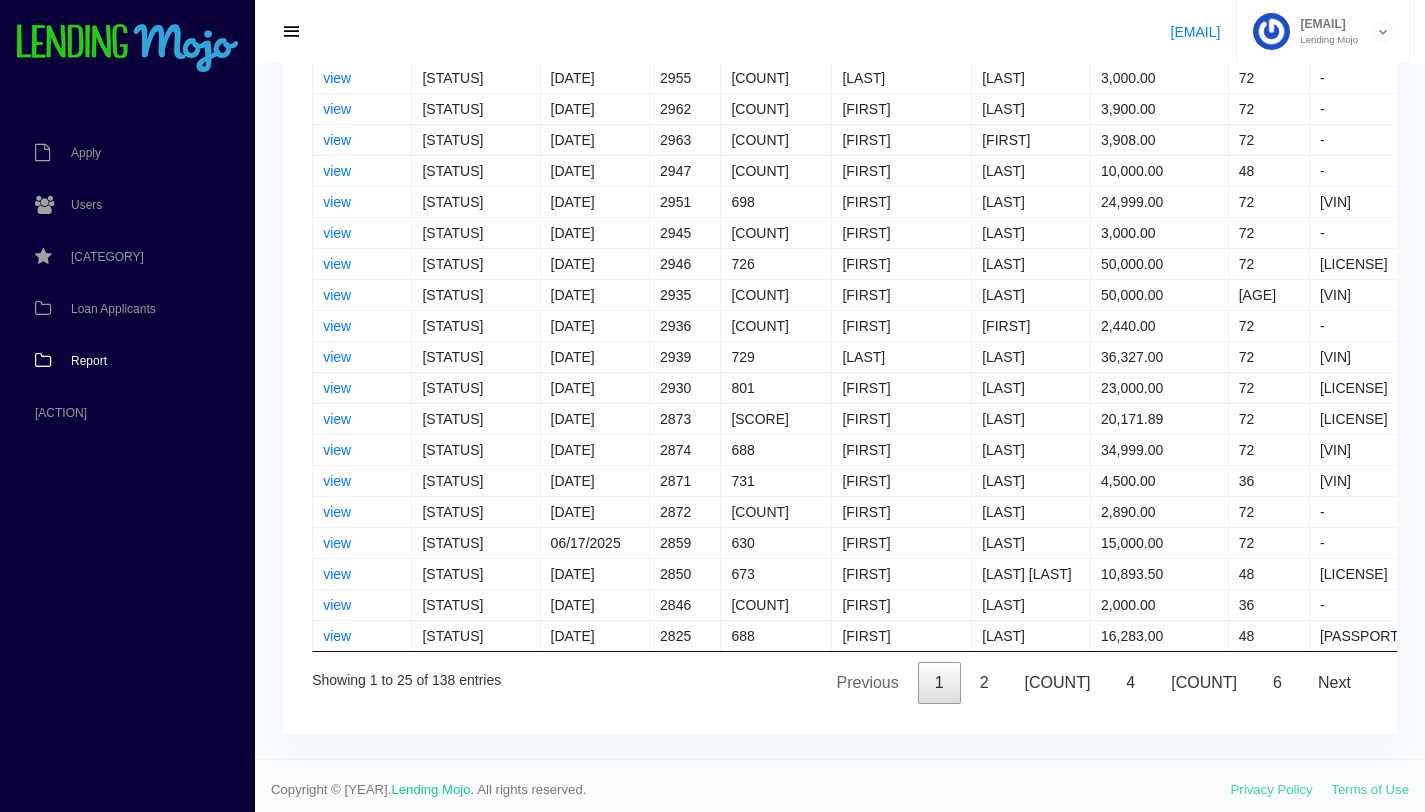 scroll, scrollTop: 458, scrollLeft: 0, axis: vertical 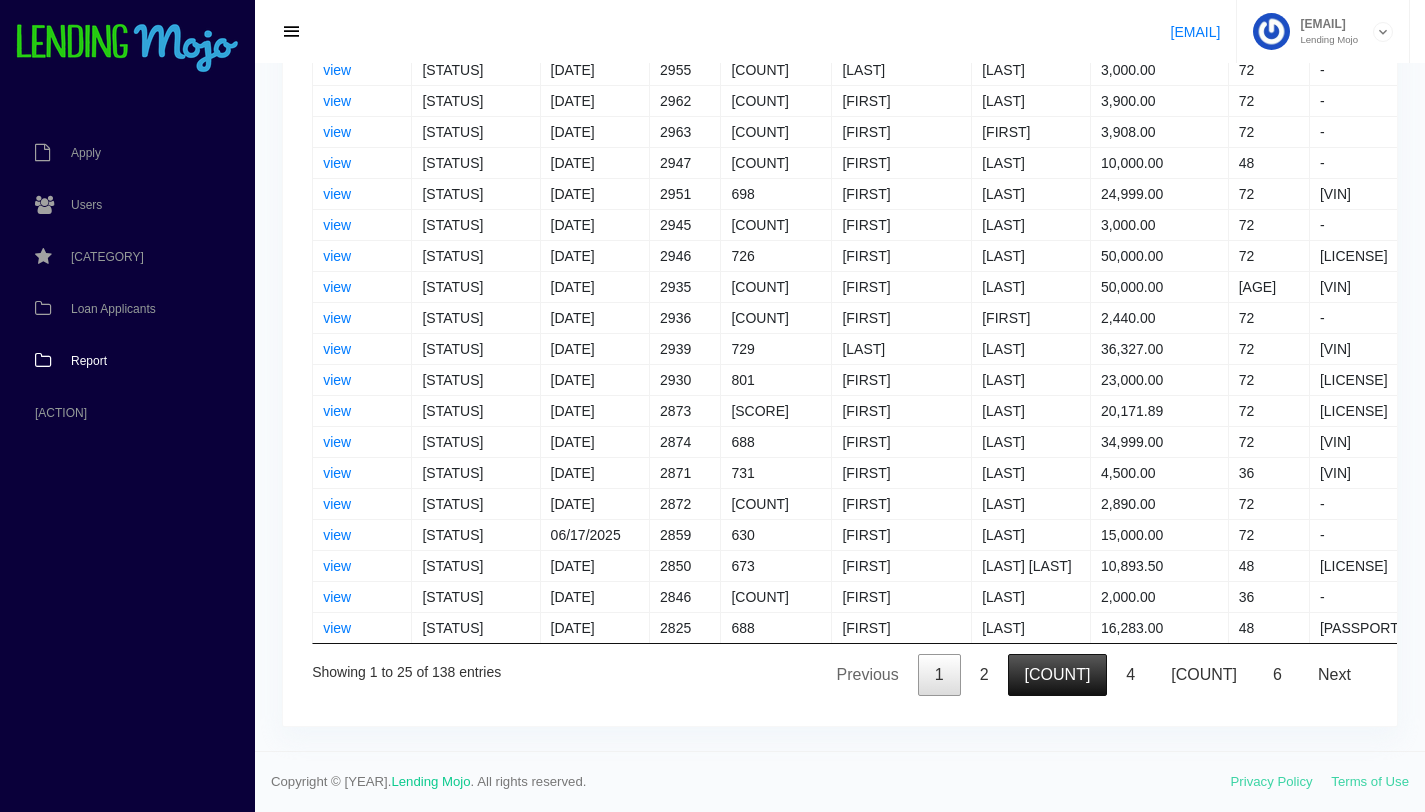 click on "3" at bounding box center [1058, 675] 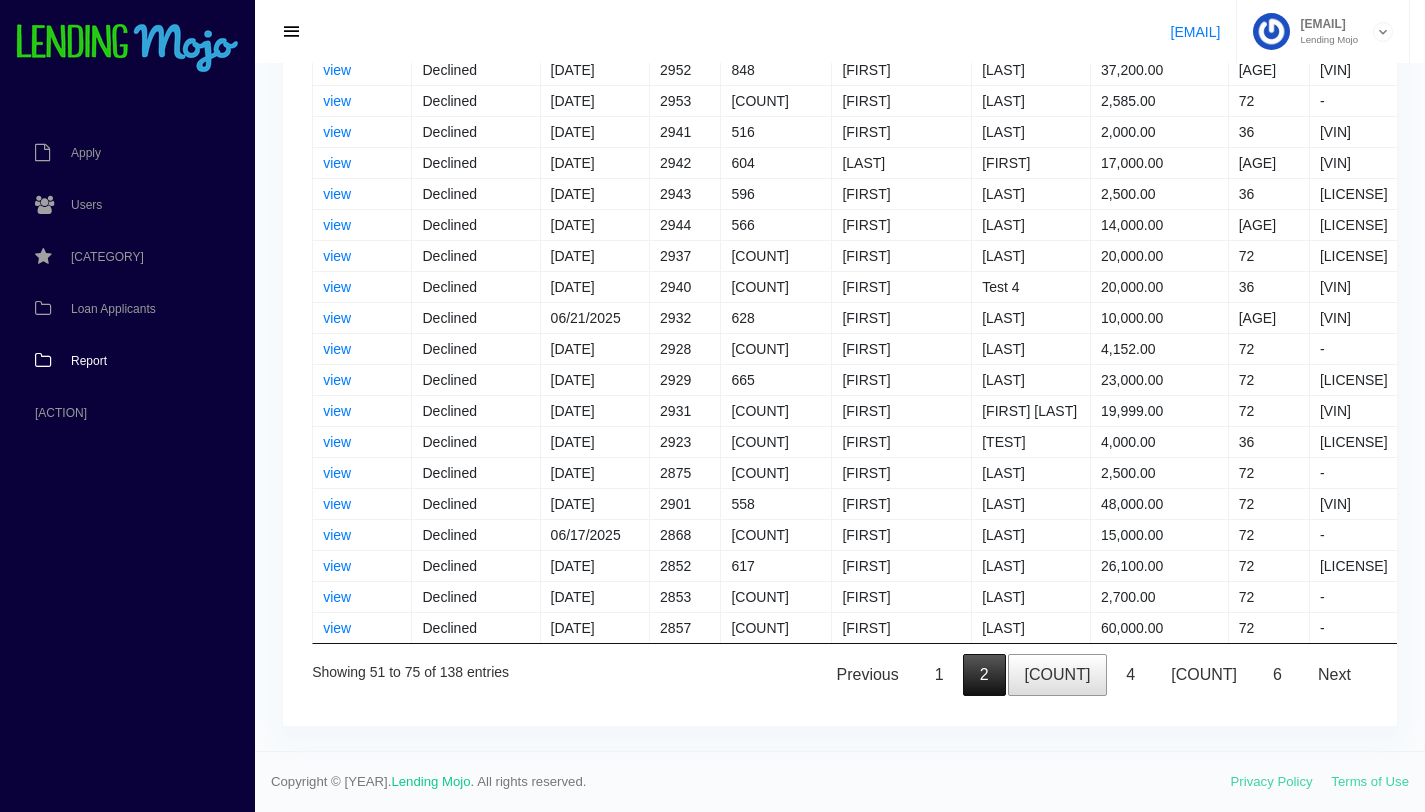click on "[NUMBER]" at bounding box center (984, 675) 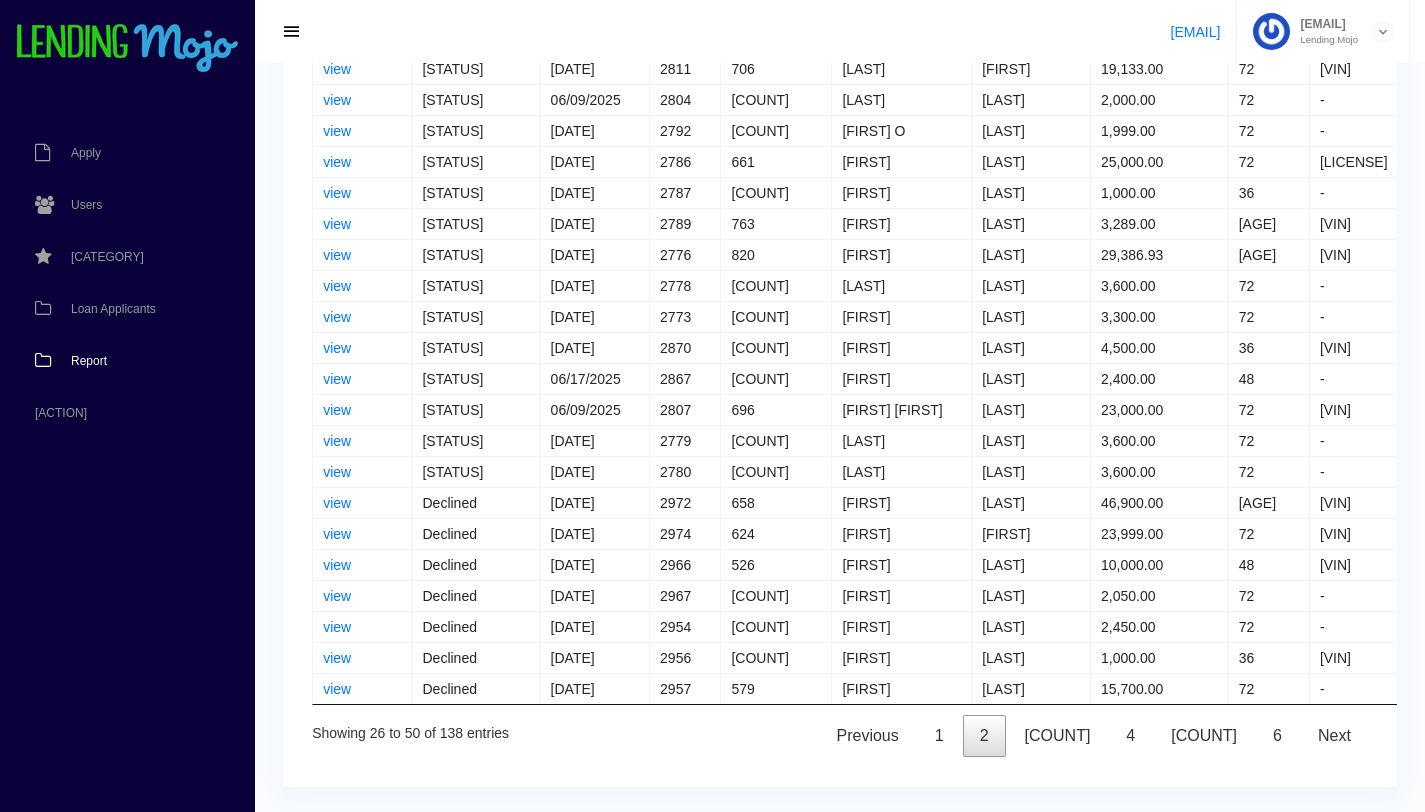 scroll, scrollTop: 458, scrollLeft: 0, axis: vertical 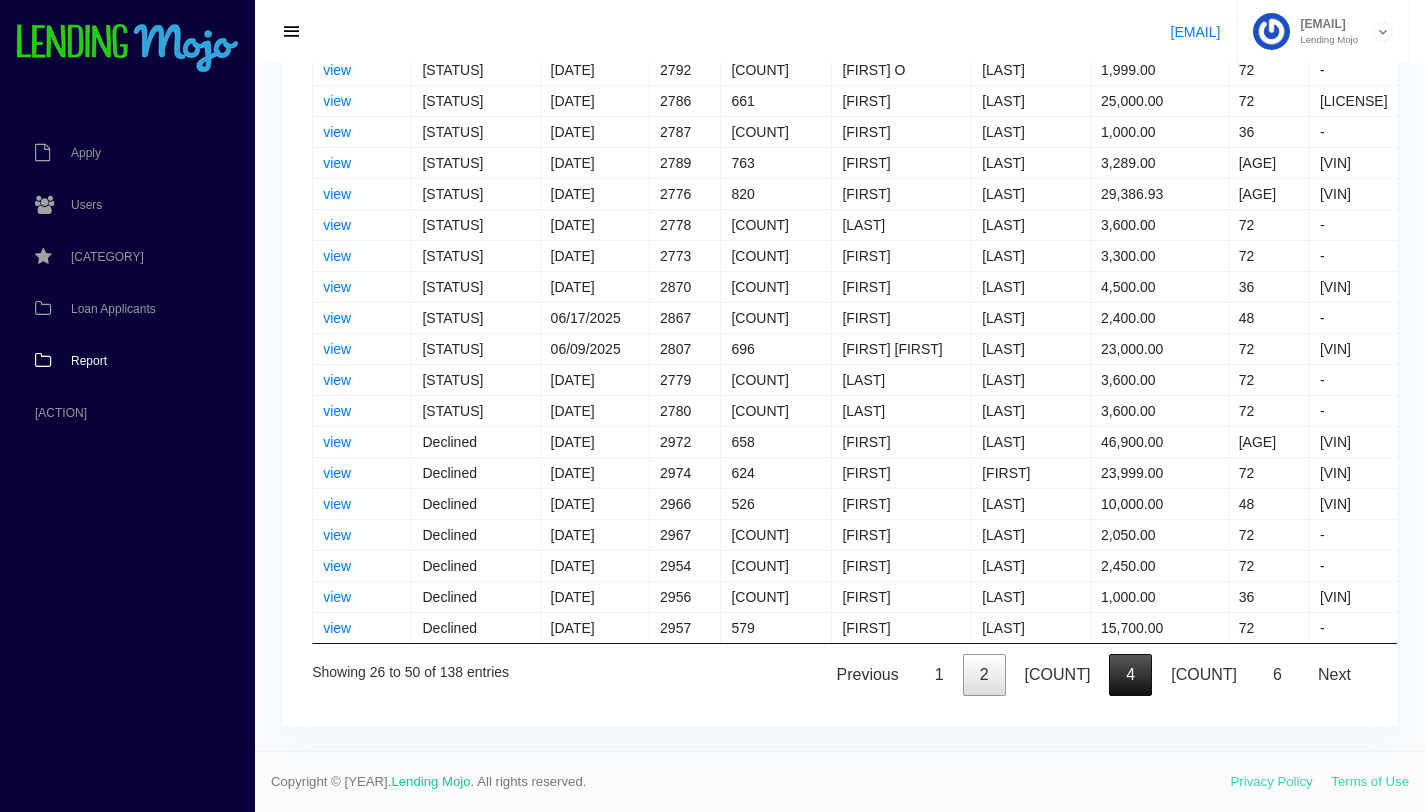 click on "[NUMBER]" at bounding box center [1130, 675] 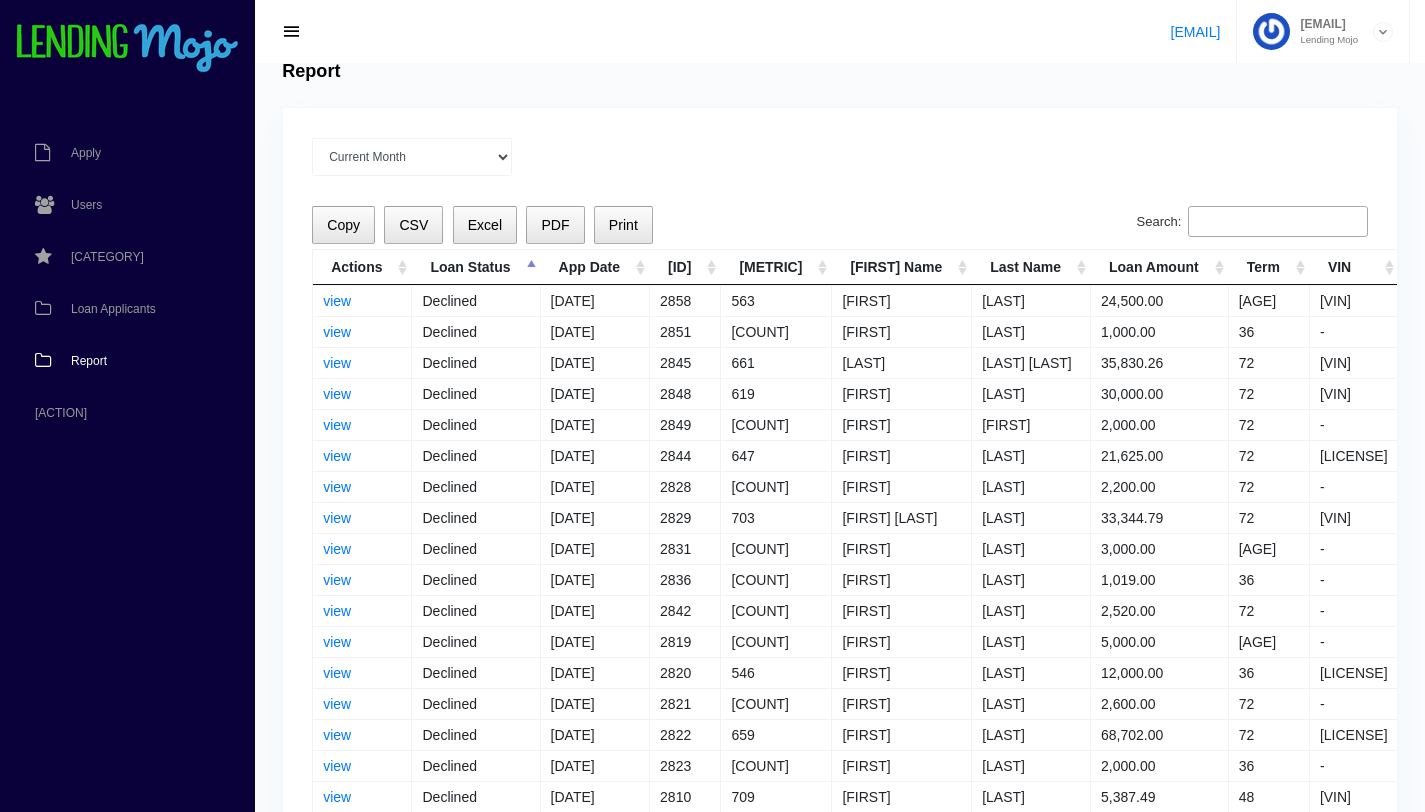 scroll, scrollTop: 457, scrollLeft: 0, axis: vertical 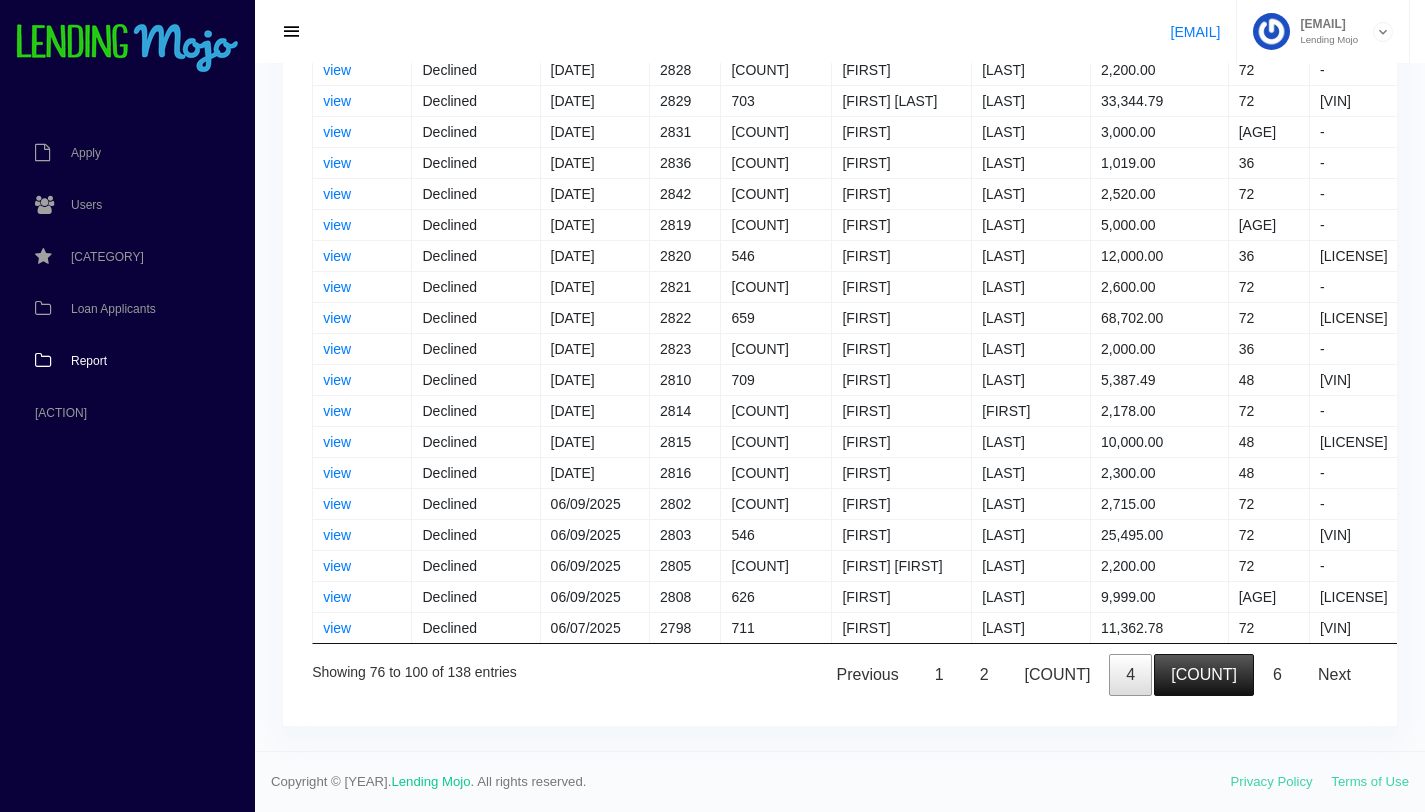 click on "[NUMBER]" at bounding box center (1204, 675) 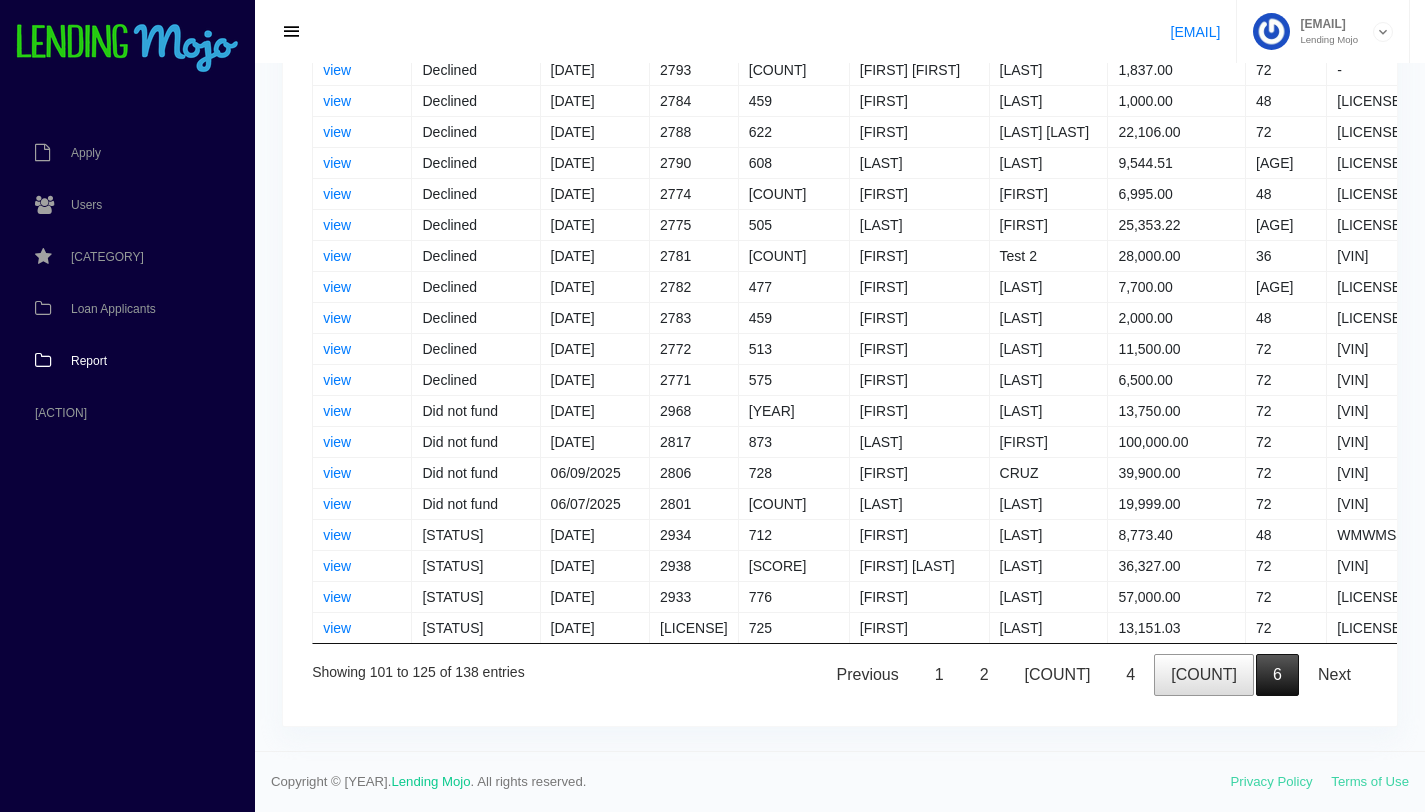 click on "6" at bounding box center [1277, 675] 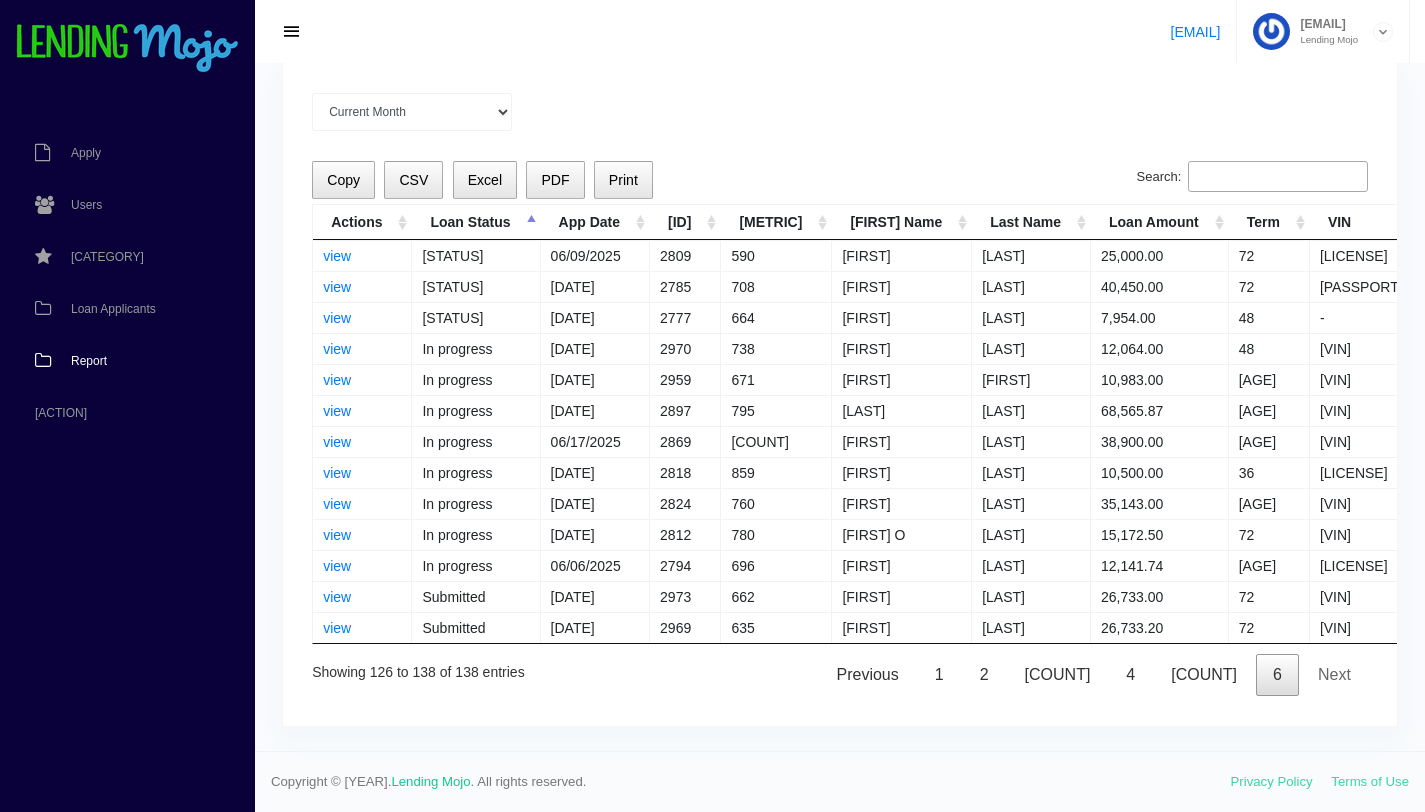scroll, scrollTop: 86, scrollLeft: 0, axis: vertical 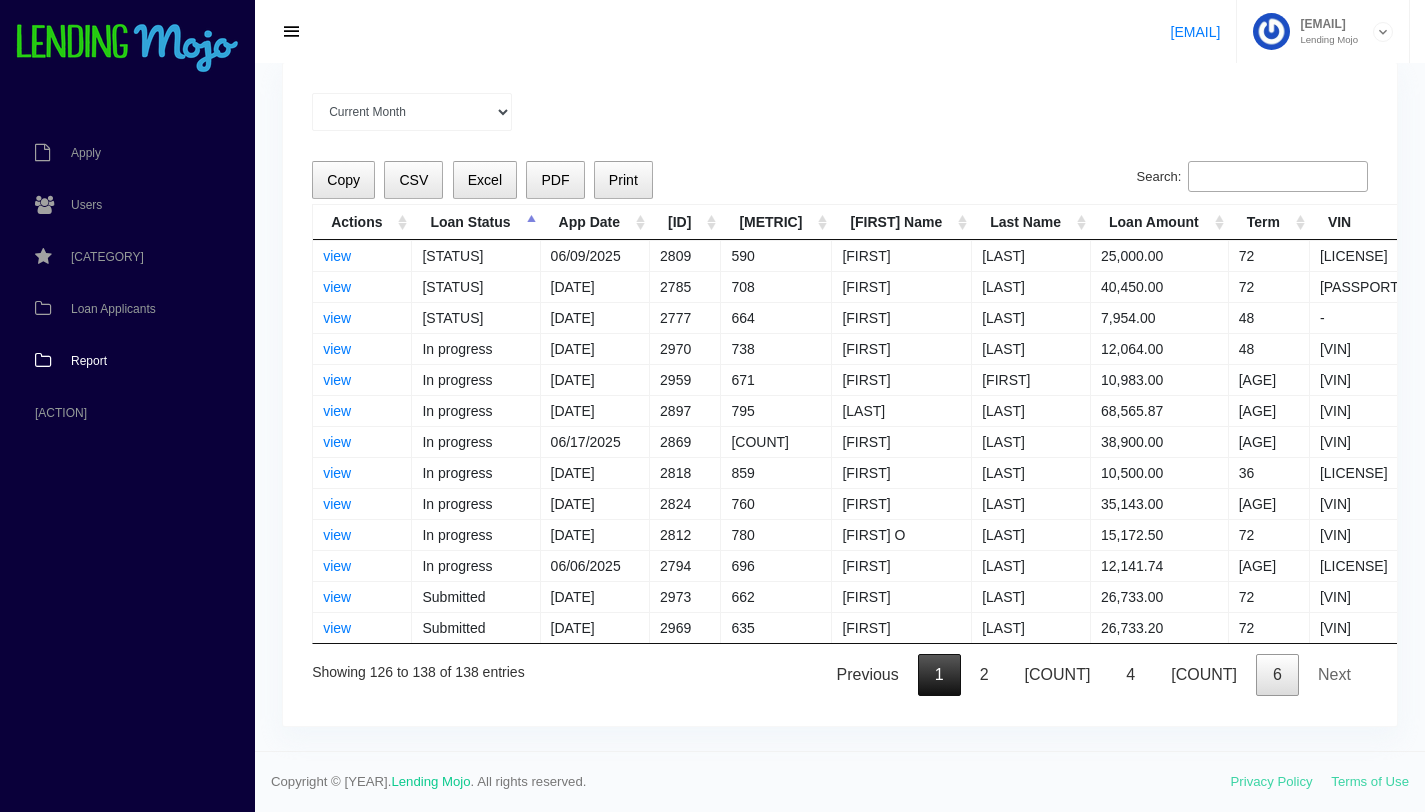 click on "1" at bounding box center (939, 675) 